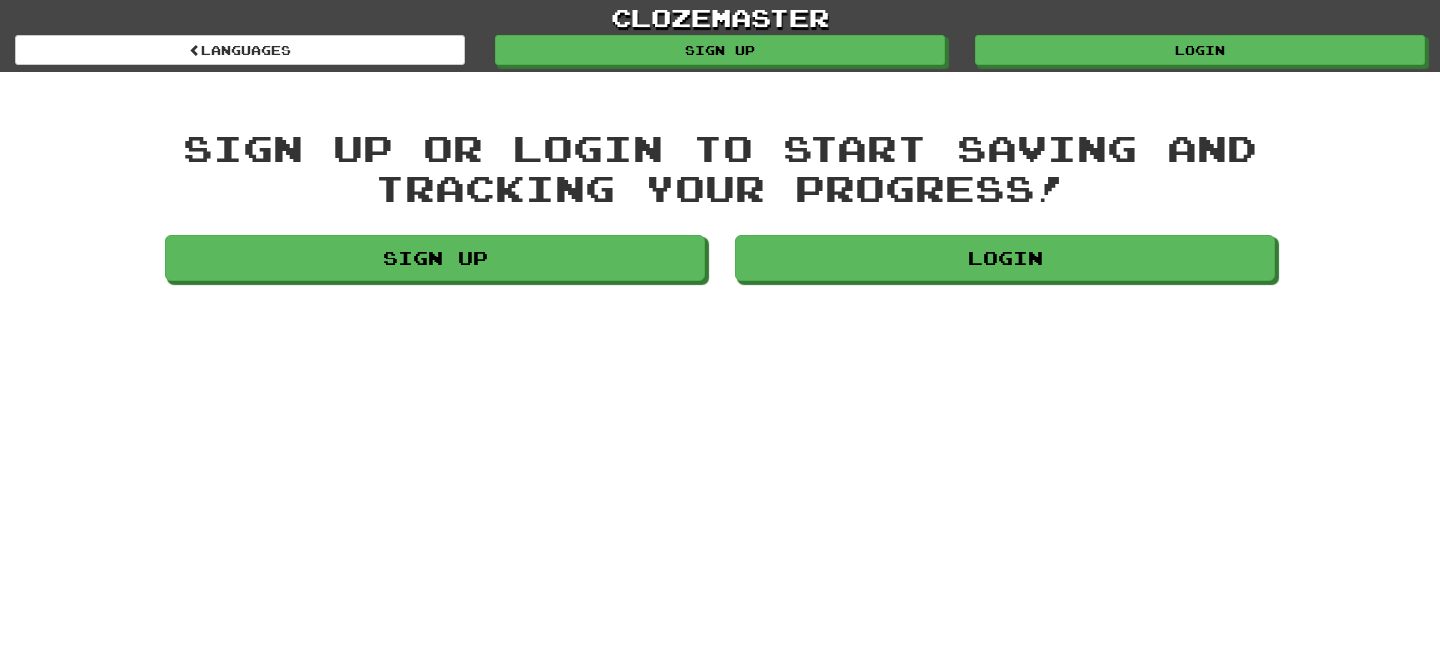 scroll, scrollTop: 0, scrollLeft: 0, axis: both 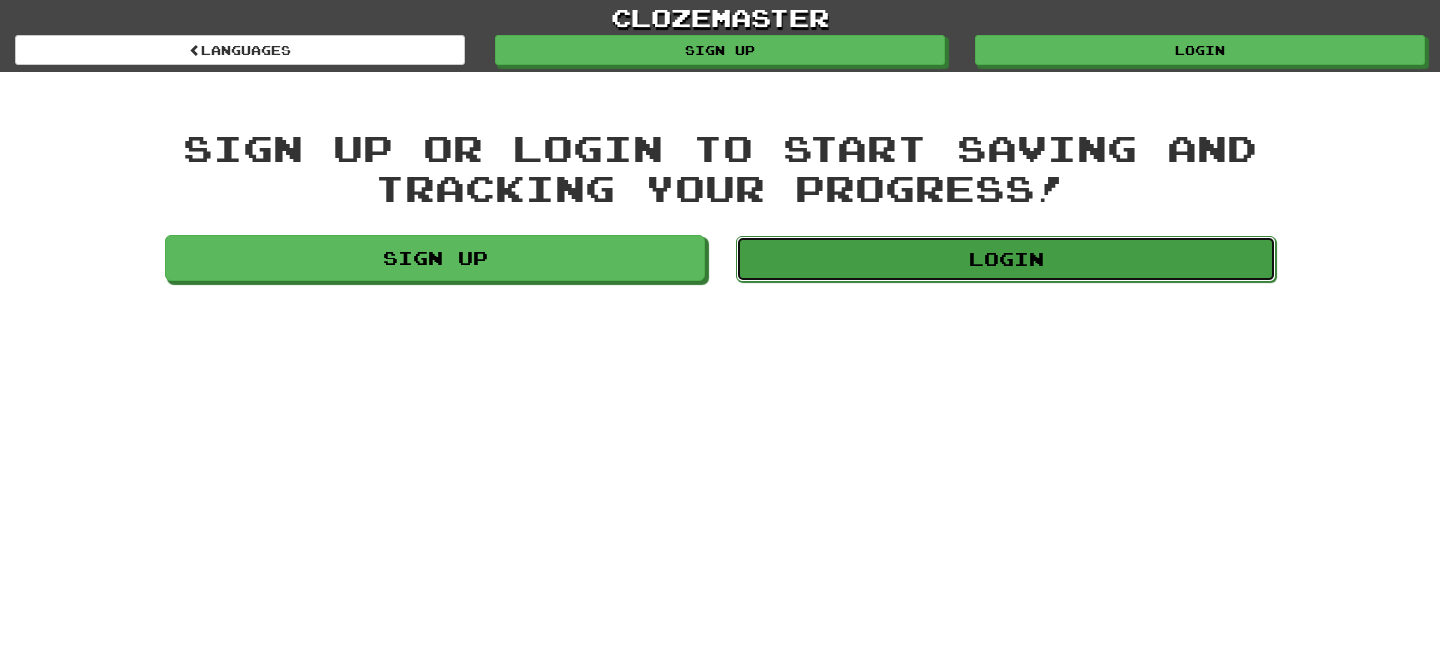 click on "Login" at bounding box center (1006, 259) 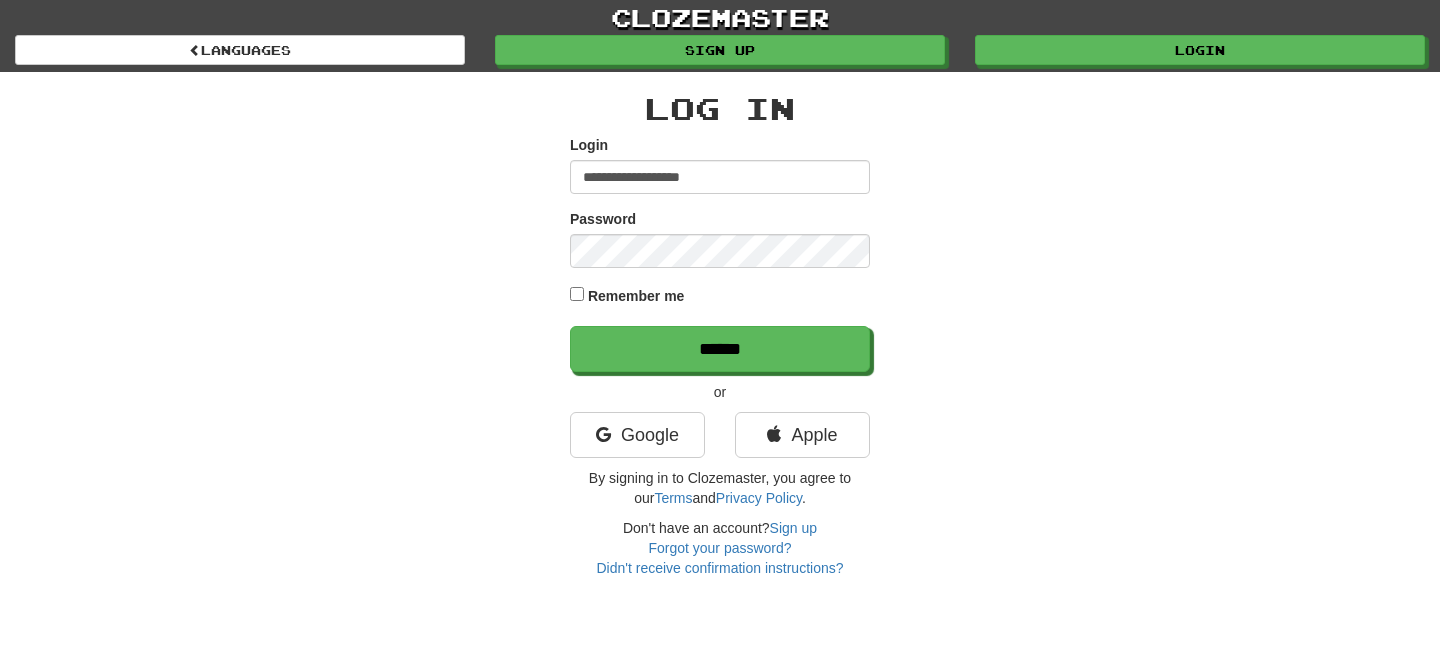 scroll, scrollTop: 0, scrollLeft: 0, axis: both 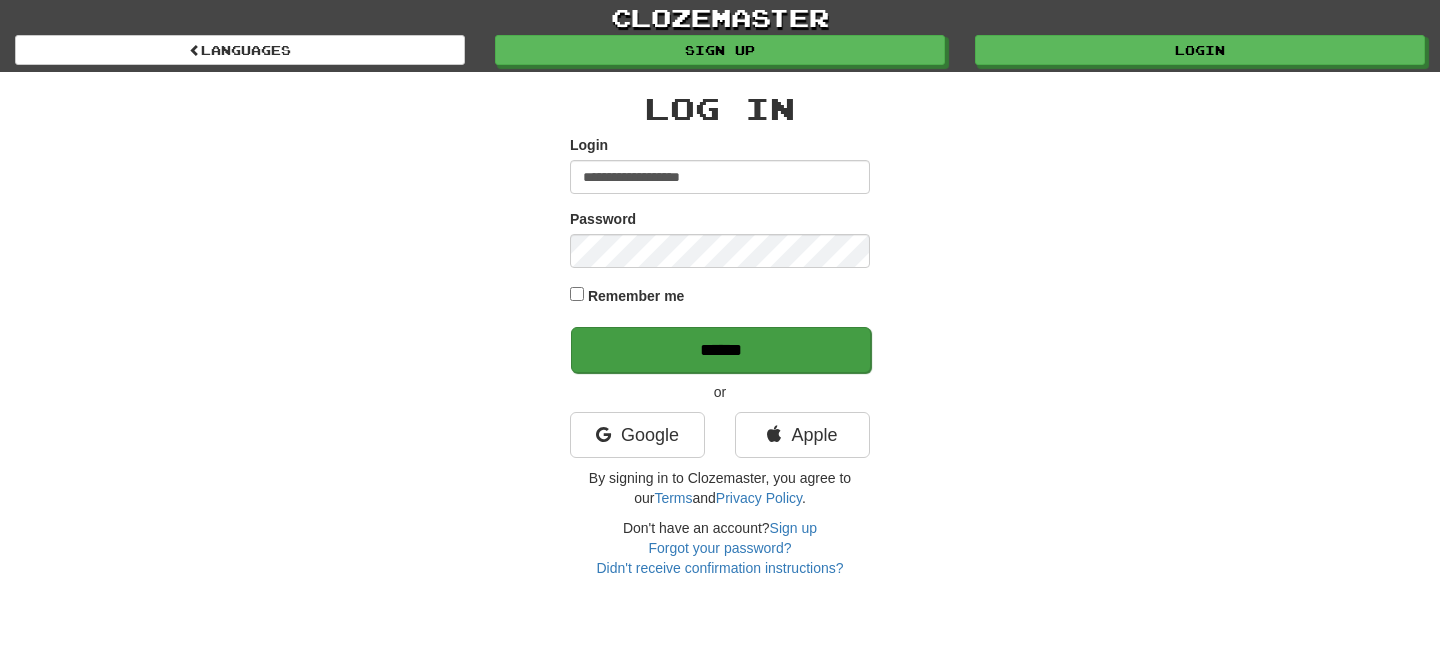 type on "**********" 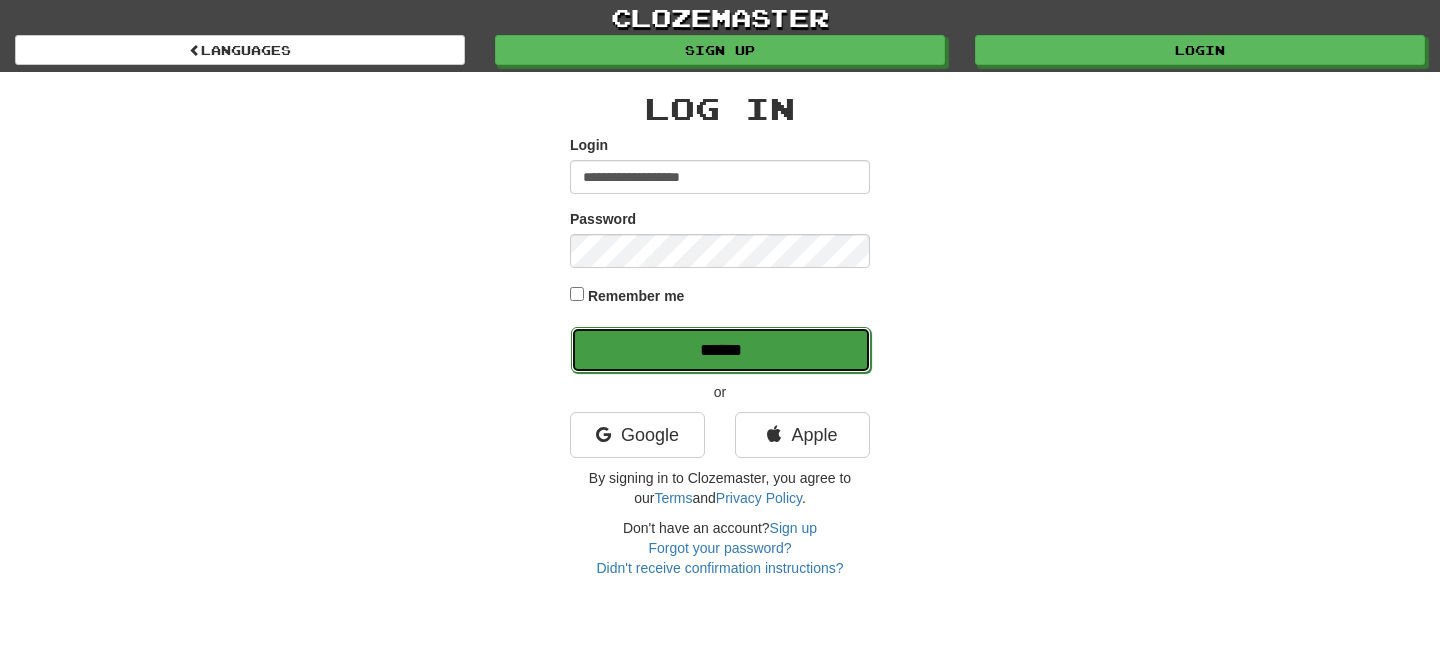 click on "******" at bounding box center (721, 350) 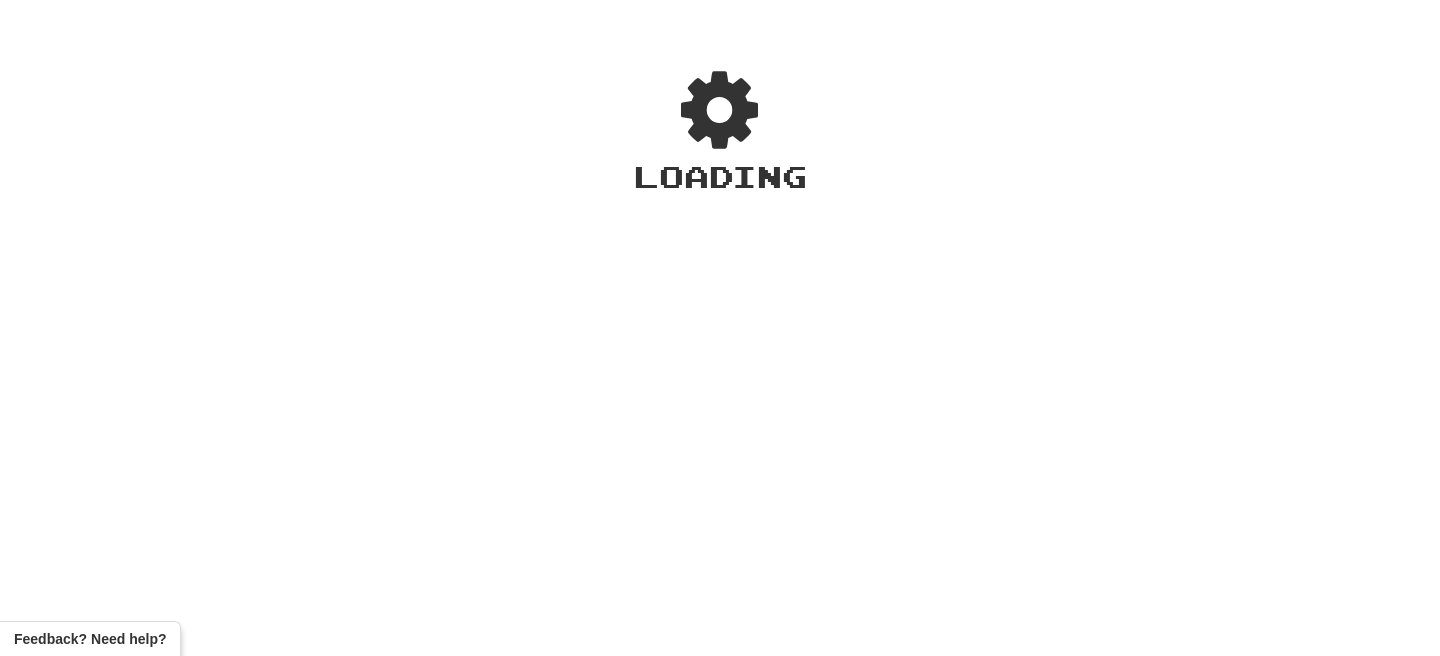 scroll, scrollTop: 0, scrollLeft: 0, axis: both 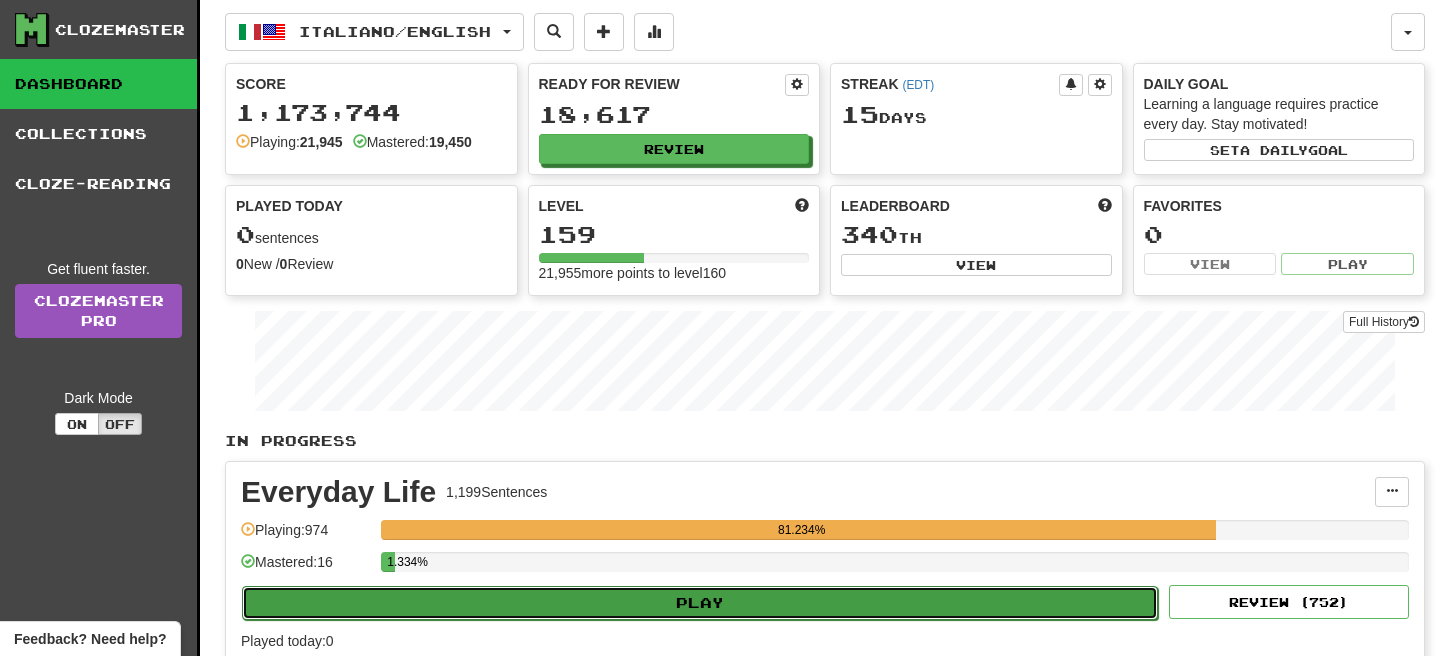click on "Play" at bounding box center (700, 603) 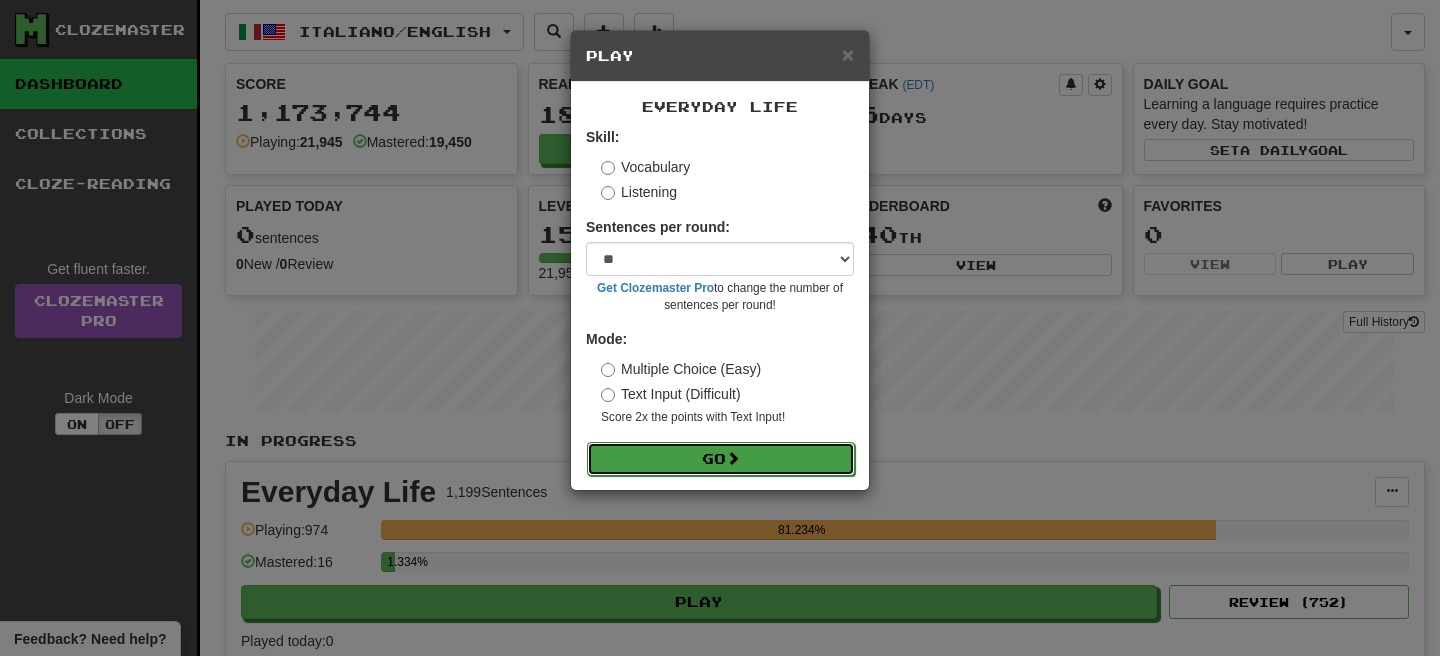 click on "Go" at bounding box center (721, 459) 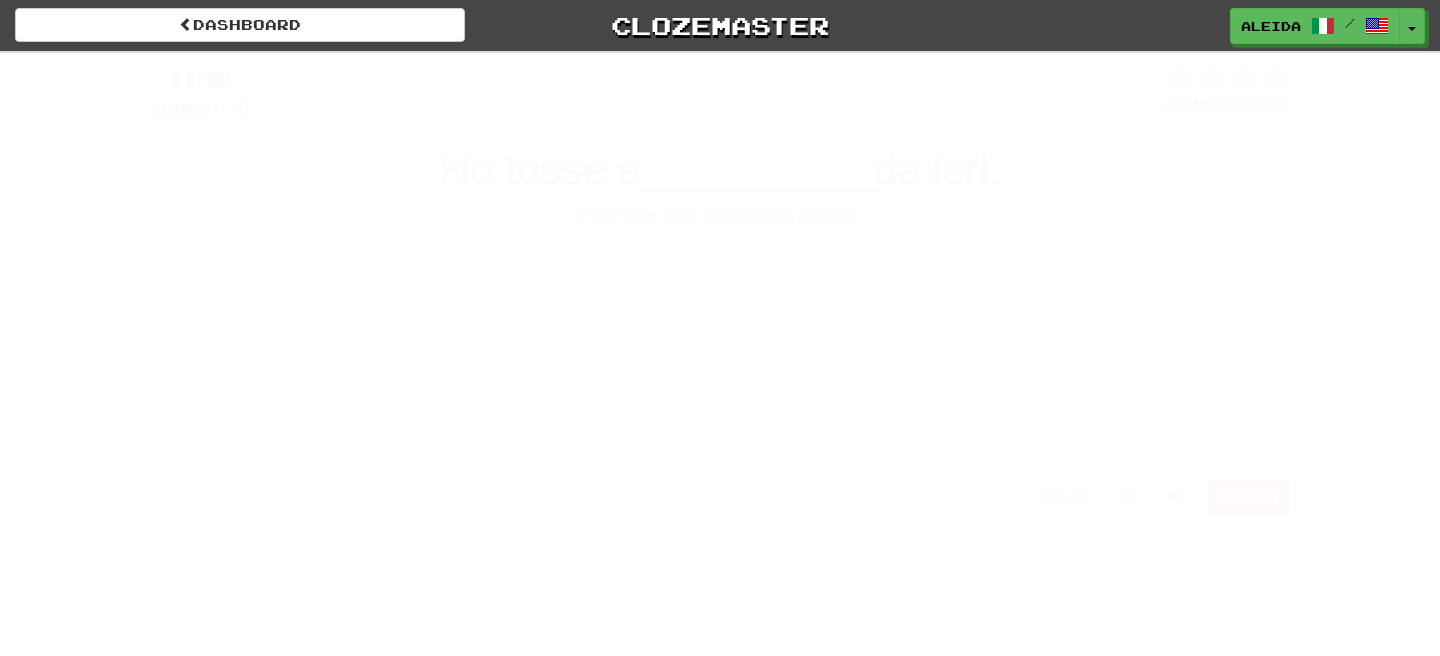 scroll, scrollTop: 0, scrollLeft: 0, axis: both 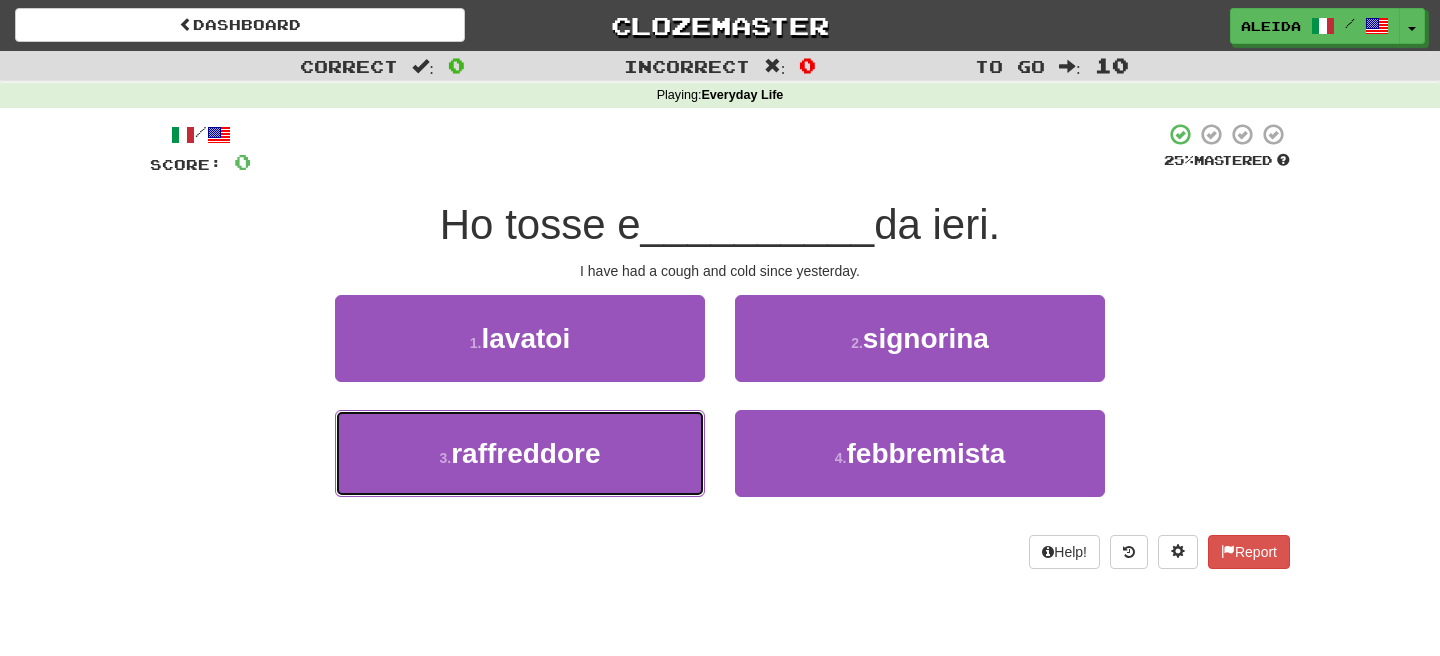 drag, startPoint x: 618, startPoint y: 454, endPoint x: 714, endPoint y: 410, distance: 105.60303 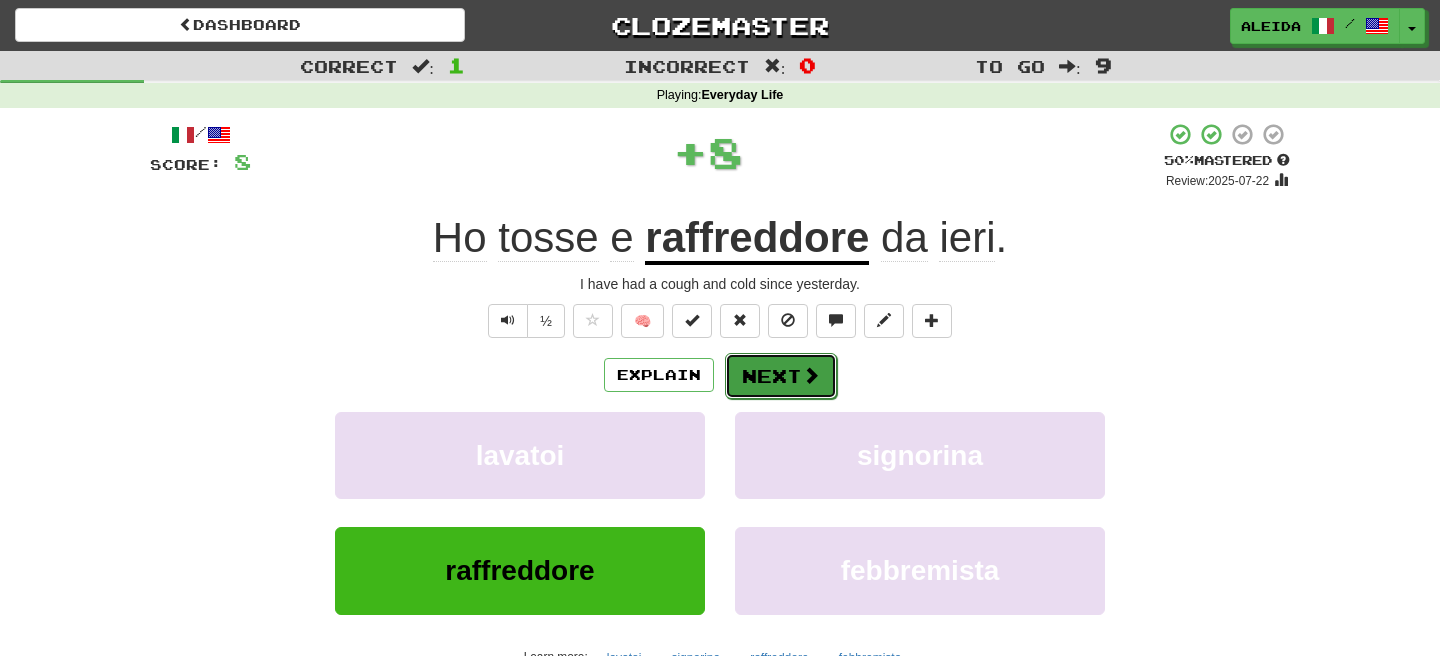click on "Next" at bounding box center [781, 376] 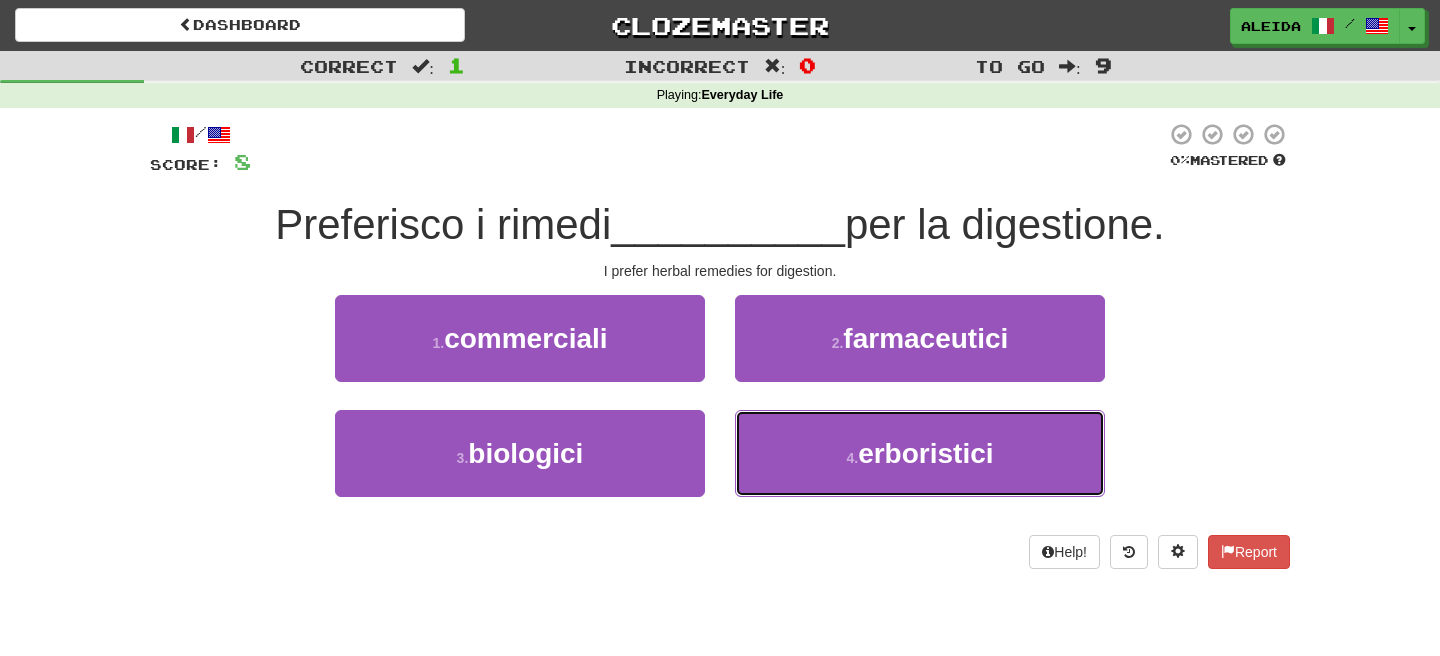 drag, startPoint x: 850, startPoint y: 463, endPoint x: 789, endPoint y: 399, distance: 88.4138 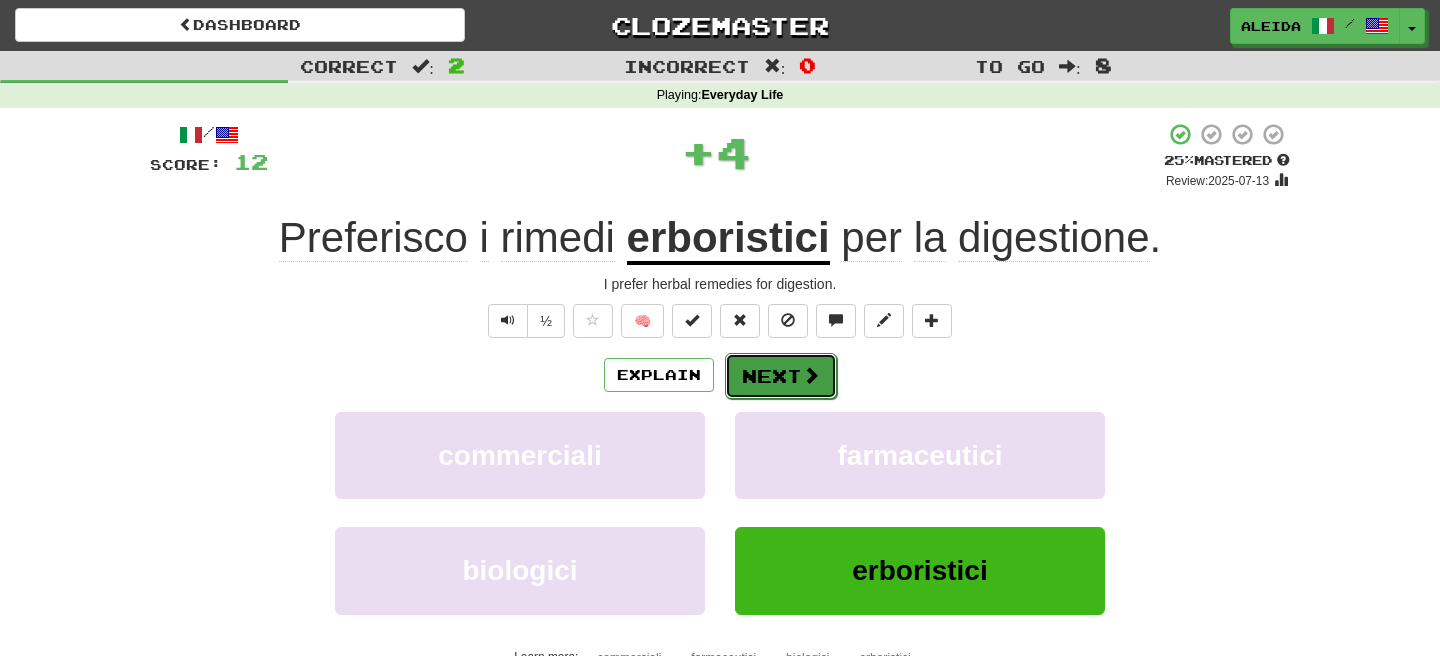 click on "Next" at bounding box center [781, 376] 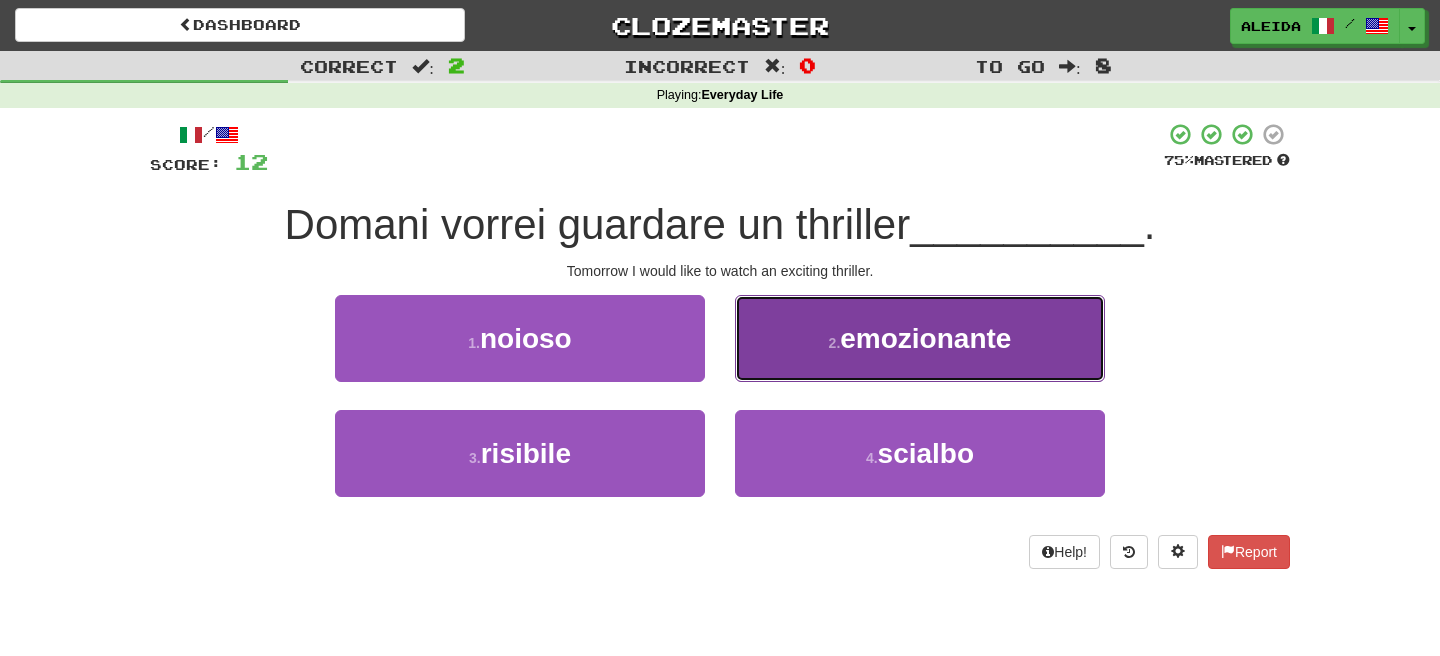click on "2 . emozionante" at bounding box center [920, 338] 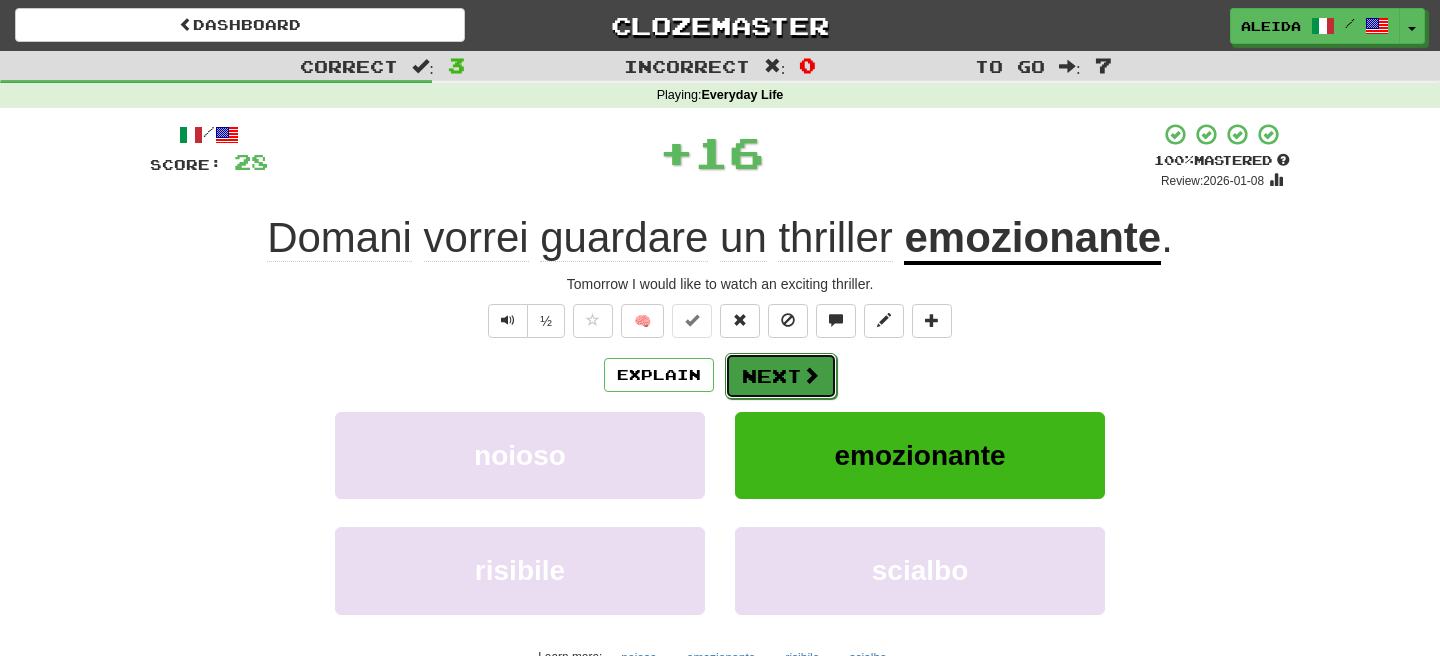 drag, startPoint x: 870, startPoint y: 359, endPoint x: 773, endPoint y: 377, distance: 98.65597 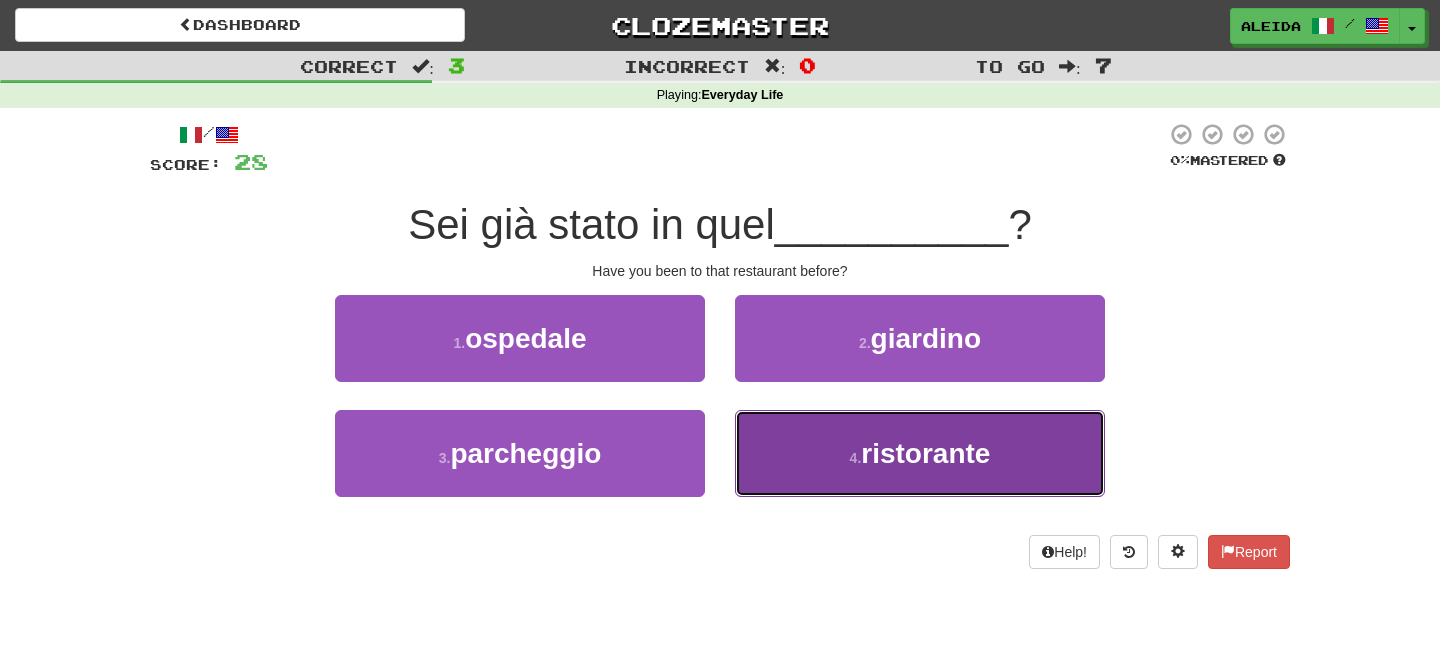 click on "ristorante" at bounding box center [925, 453] 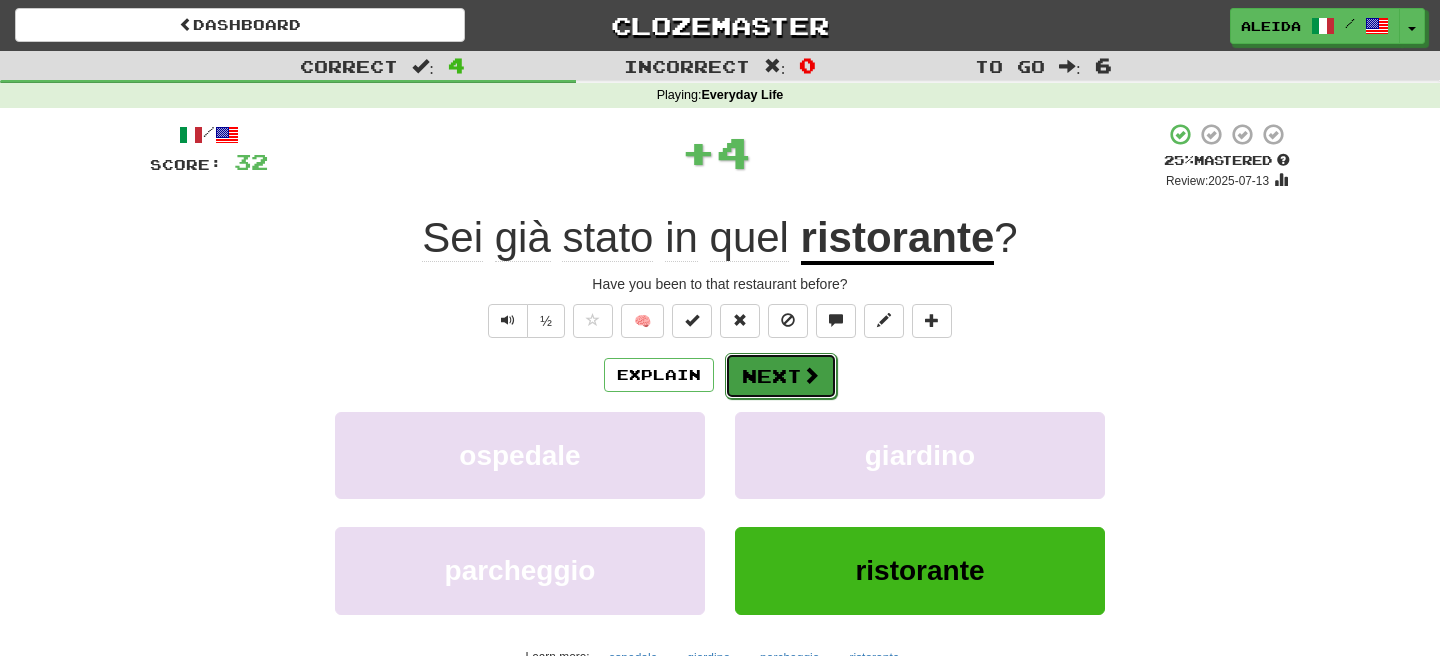 click on "Next" at bounding box center (781, 376) 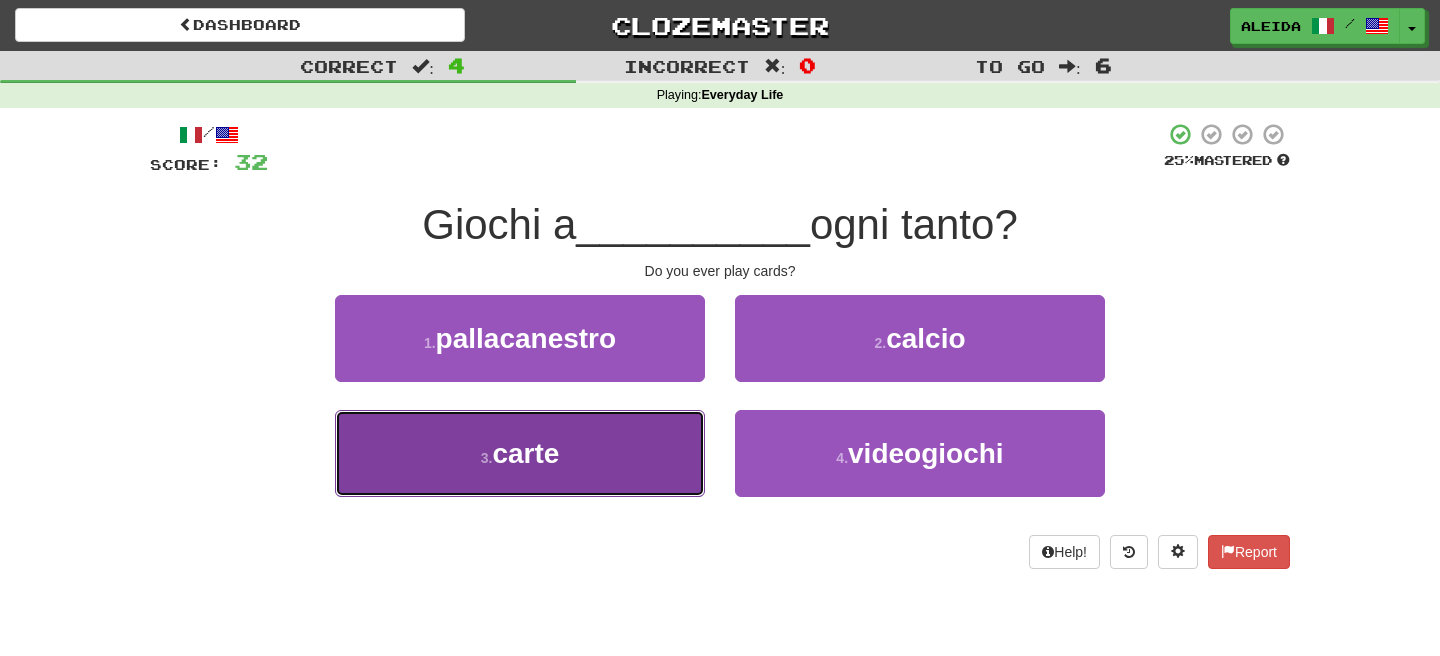 click on "3 . carte" at bounding box center [520, 453] 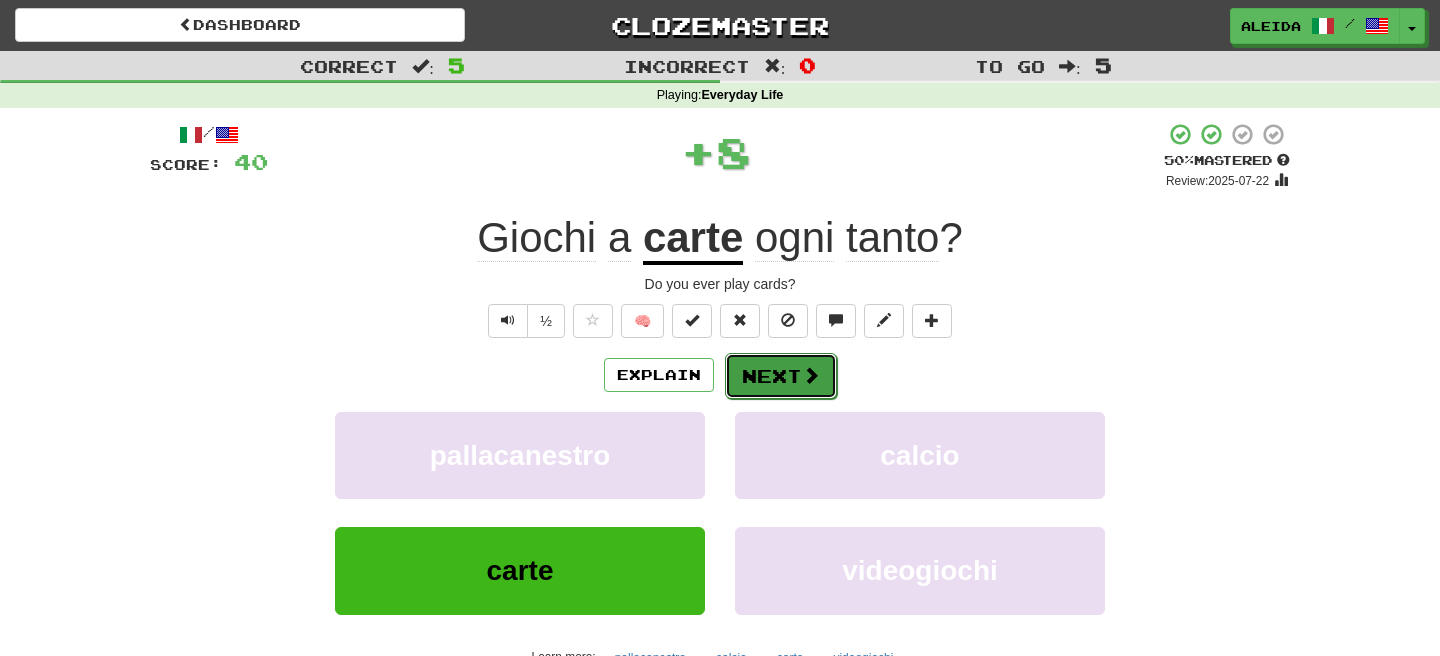 click on "Next" at bounding box center [781, 376] 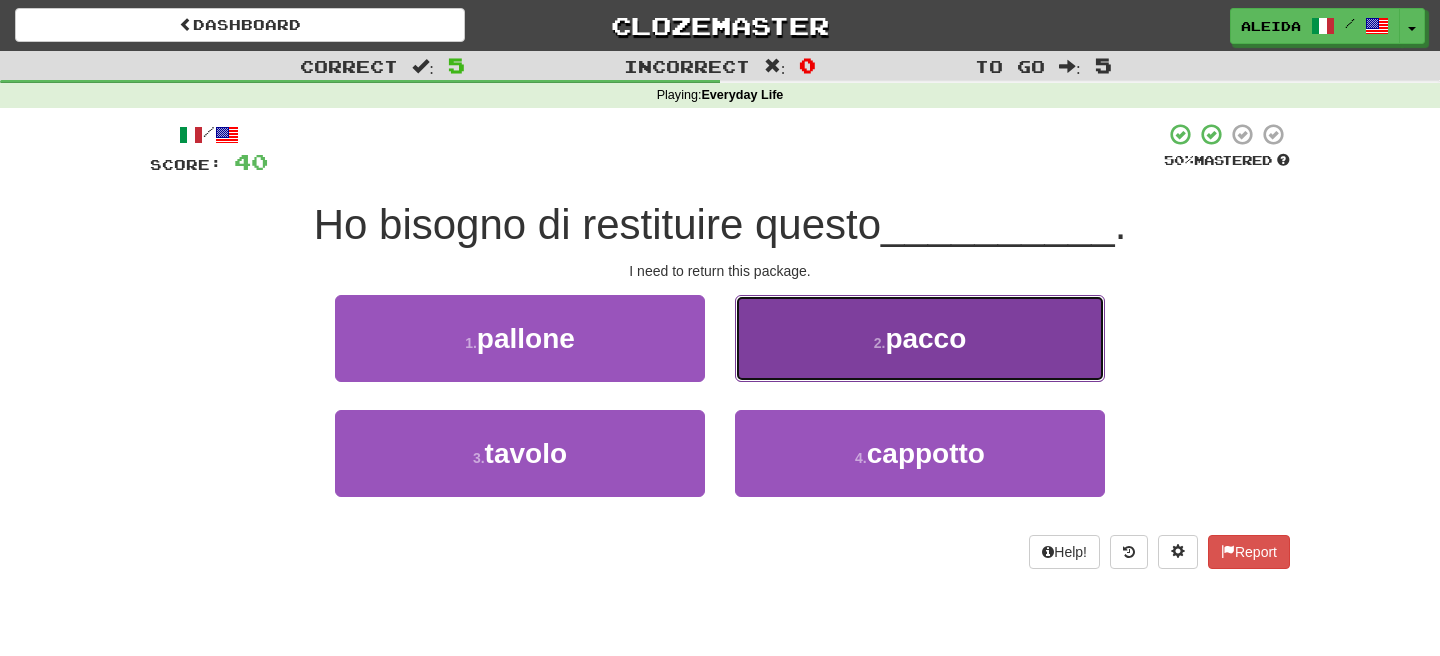 click on "2 . pacco" at bounding box center (920, 338) 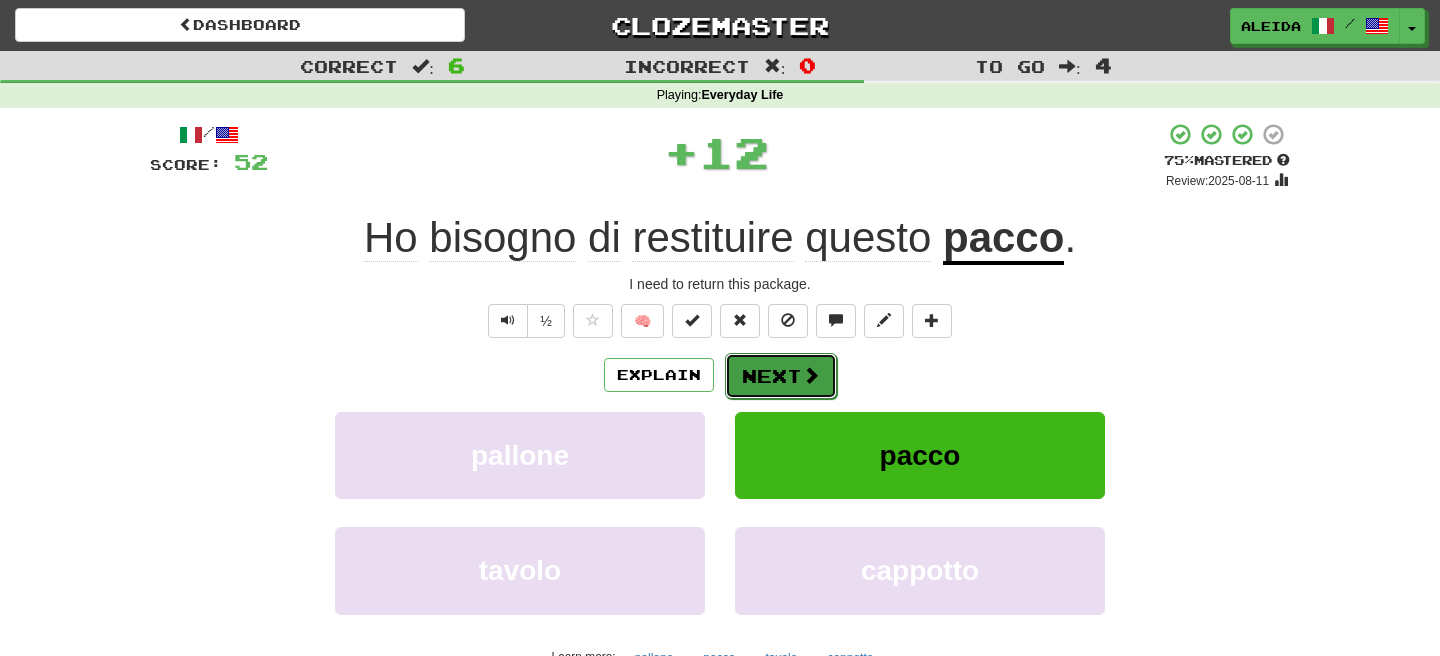 click at bounding box center (811, 375) 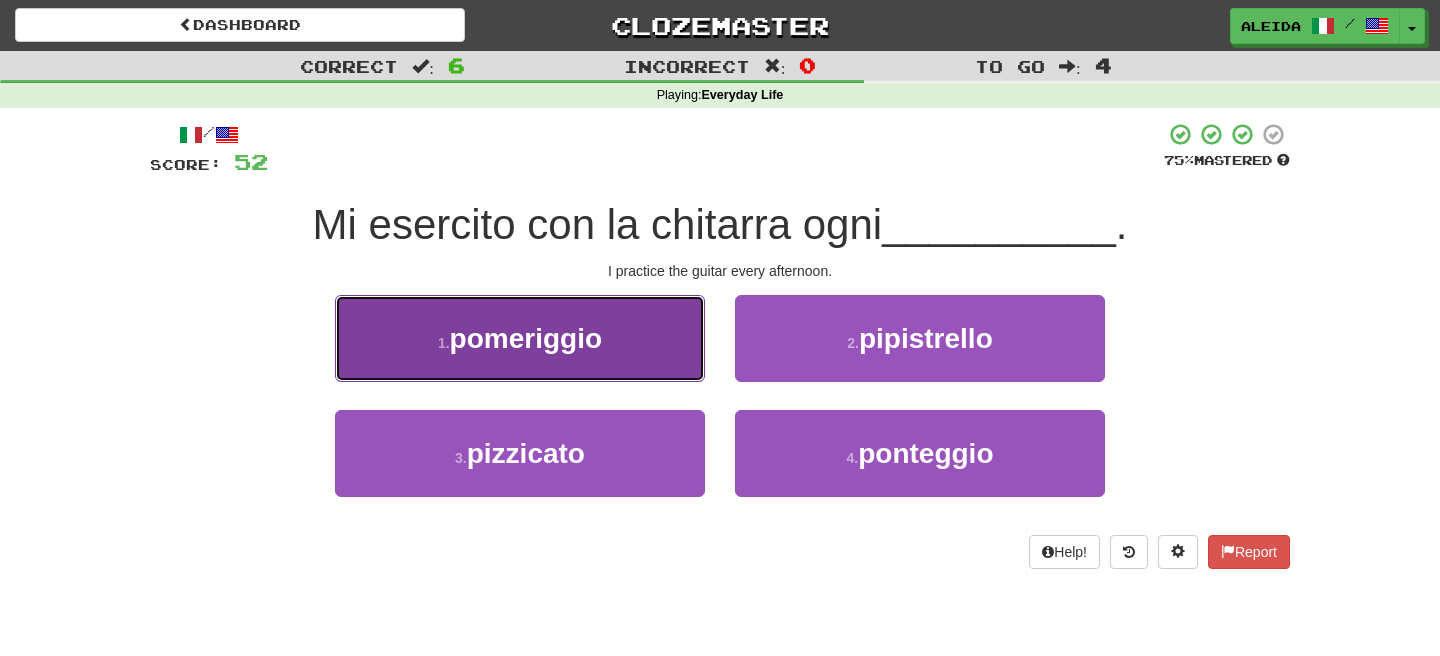 drag, startPoint x: 644, startPoint y: 365, endPoint x: 657, endPoint y: 368, distance: 13.341664 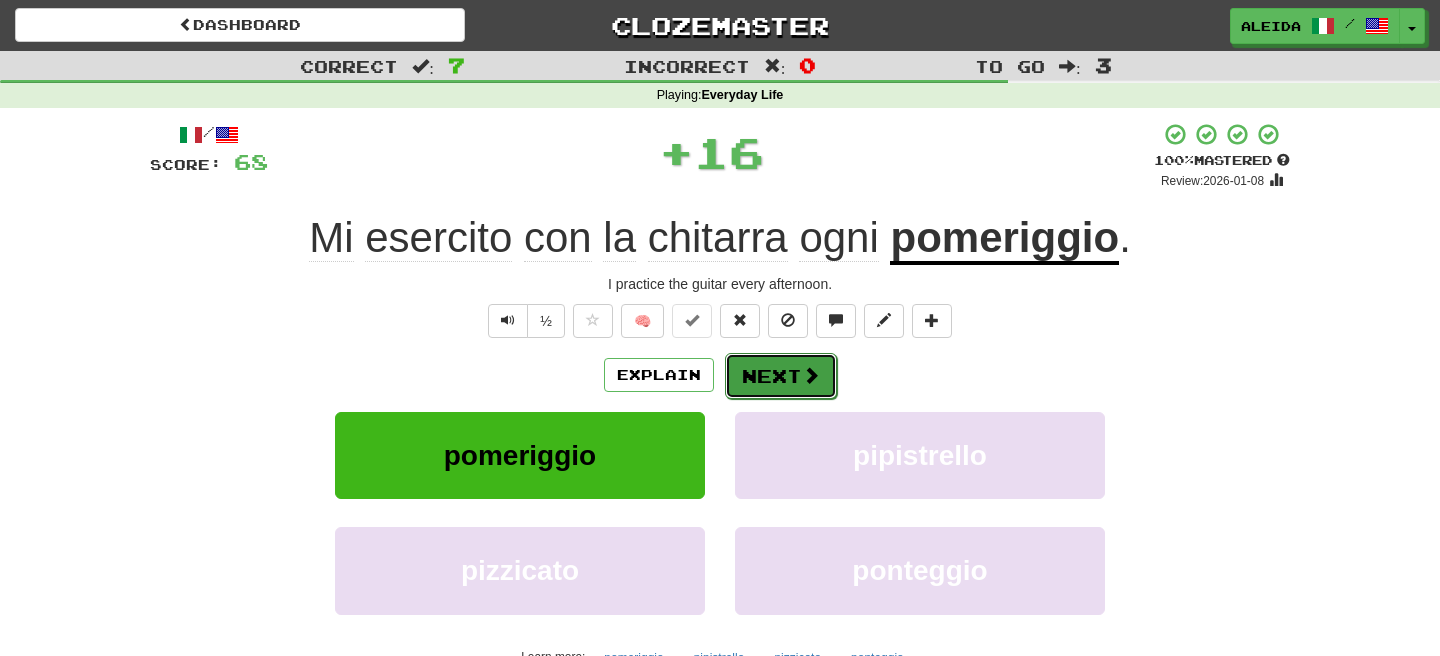 drag, startPoint x: 657, startPoint y: 368, endPoint x: 766, endPoint y: 384, distance: 110.16805 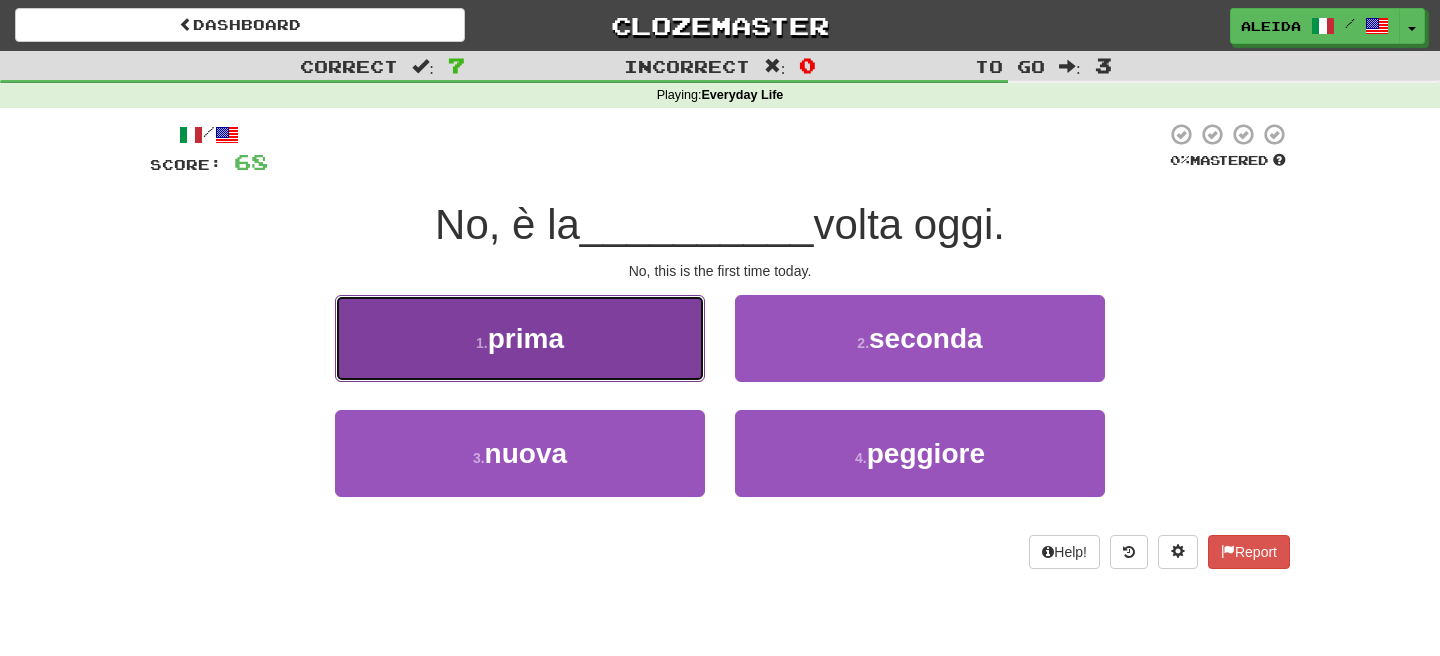 click on "1 . prima" at bounding box center [520, 338] 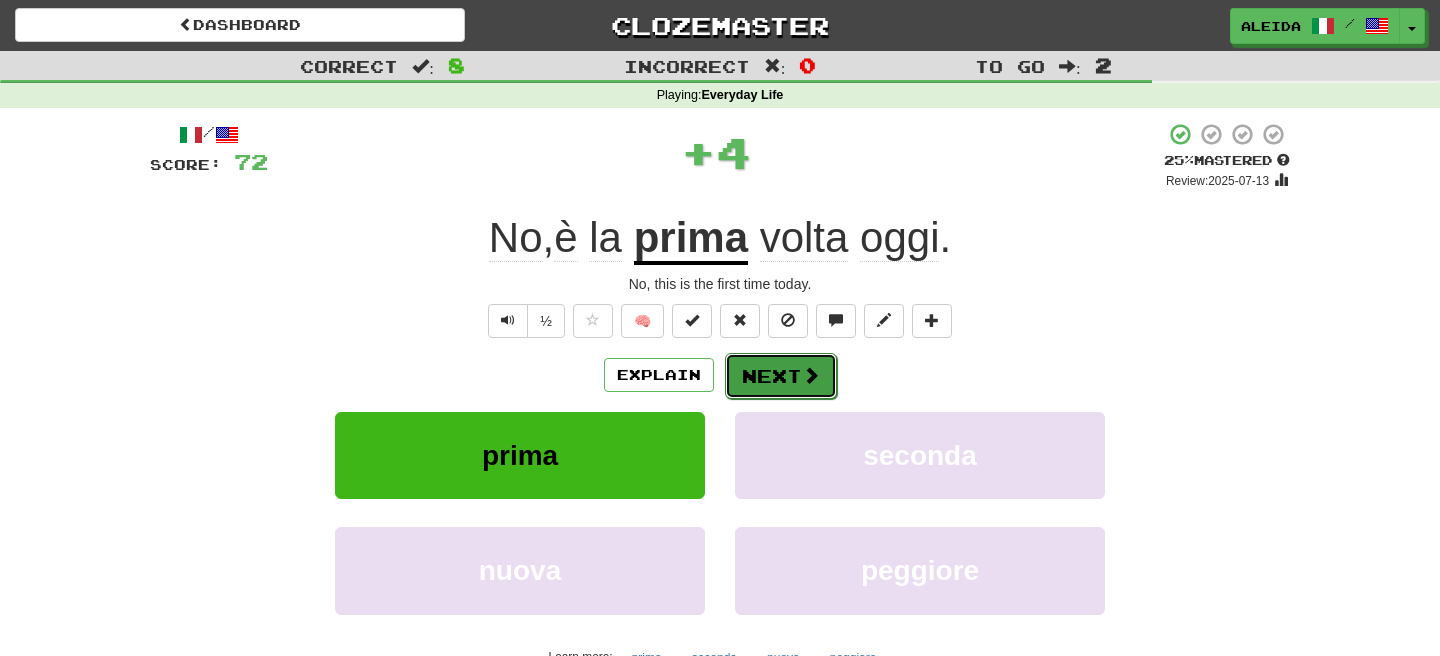 click on "Next" at bounding box center [781, 376] 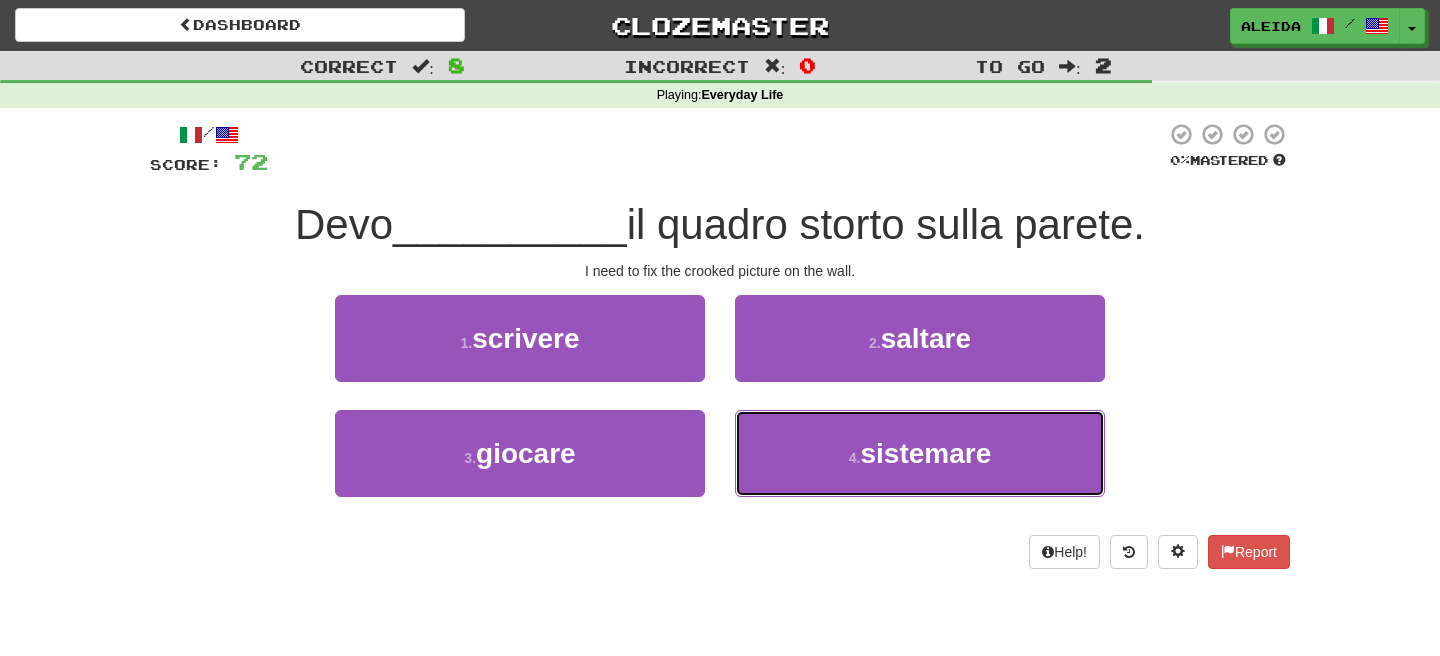 drag, startPoint x: 817, startPoint y: 467, endPoint x: 782, endPoint y: 402, distance: 73.82411 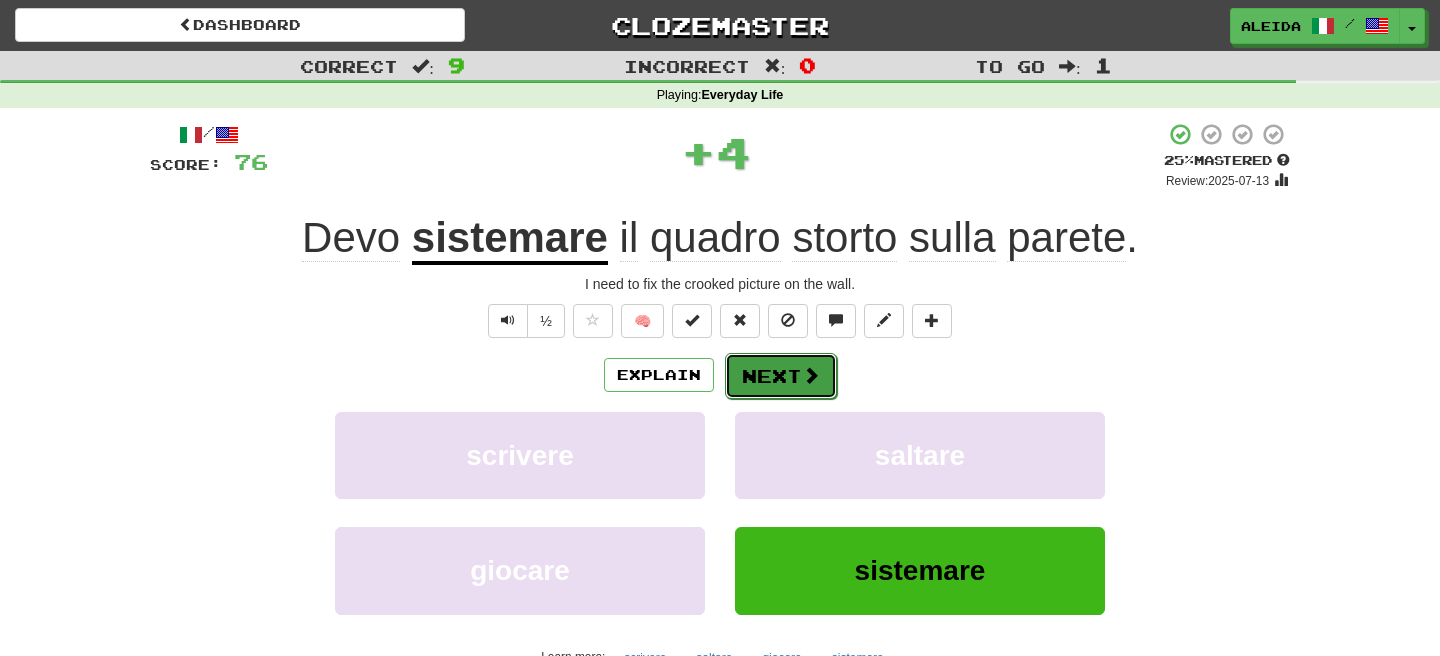 click on "Next" at bounding box center [781, 376] 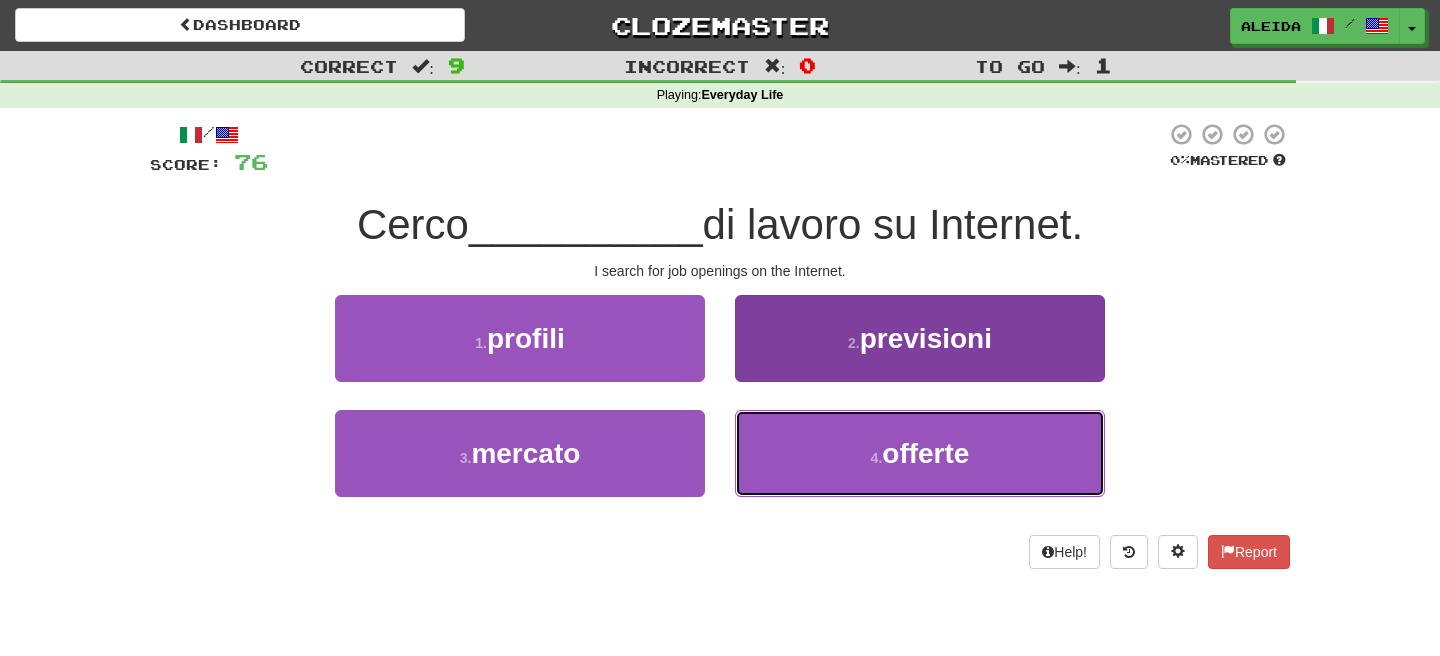 drag, startPoint x: 831, startPoint y: 456, endPoint x: 784, endPoint y: 412, distance: 64.381676 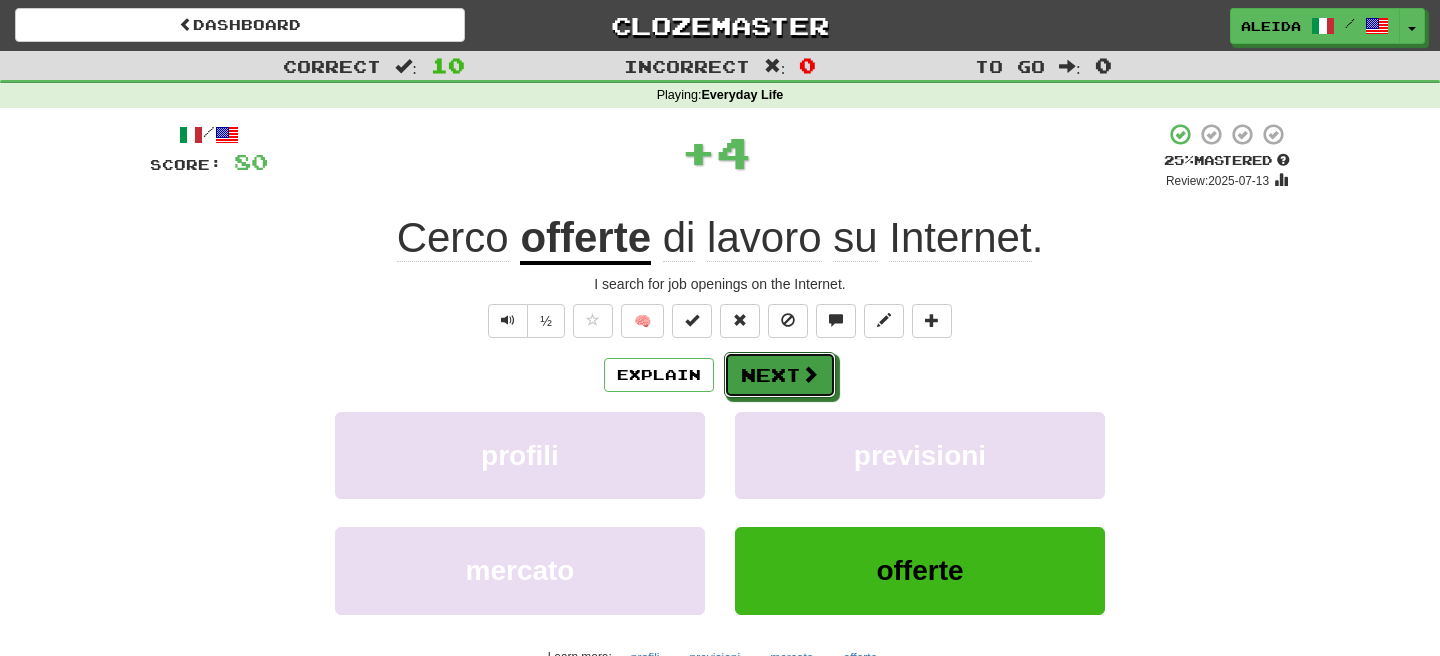 click on "Next" at bounding box center [780, 375] 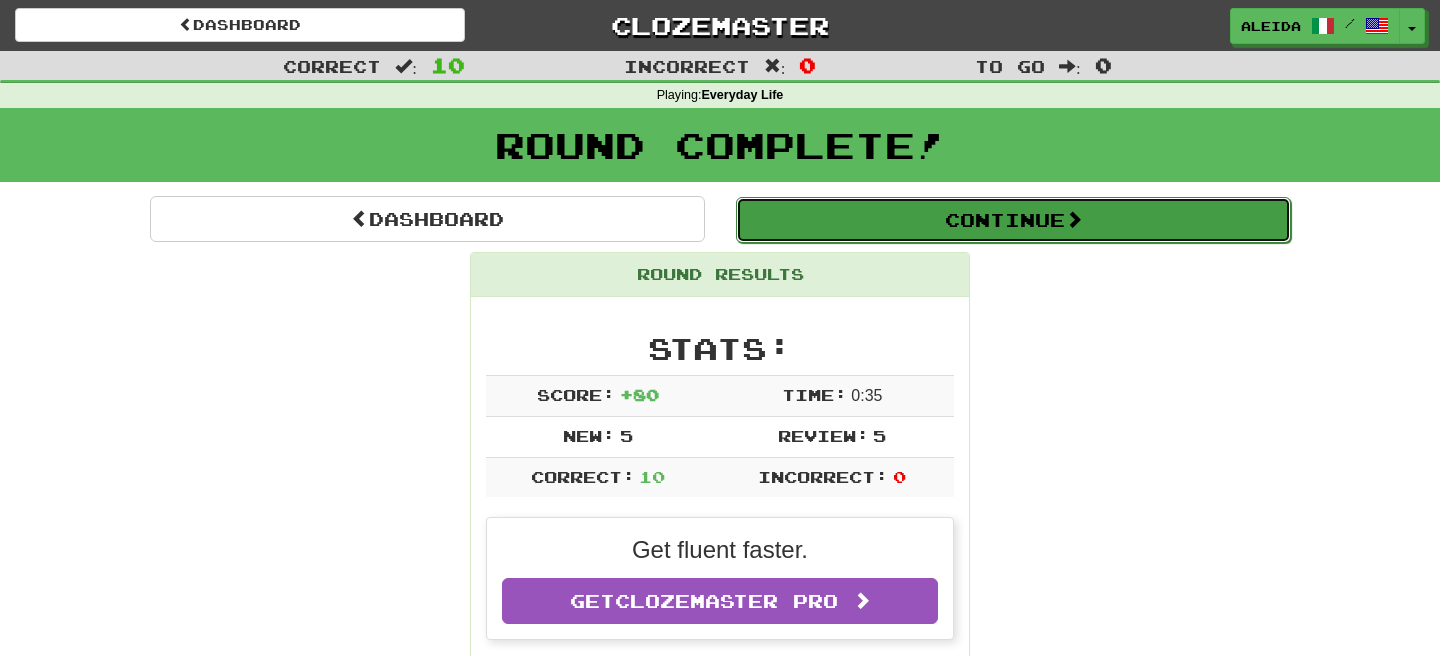 click on "Continue" at bounding box center [1013, 220] 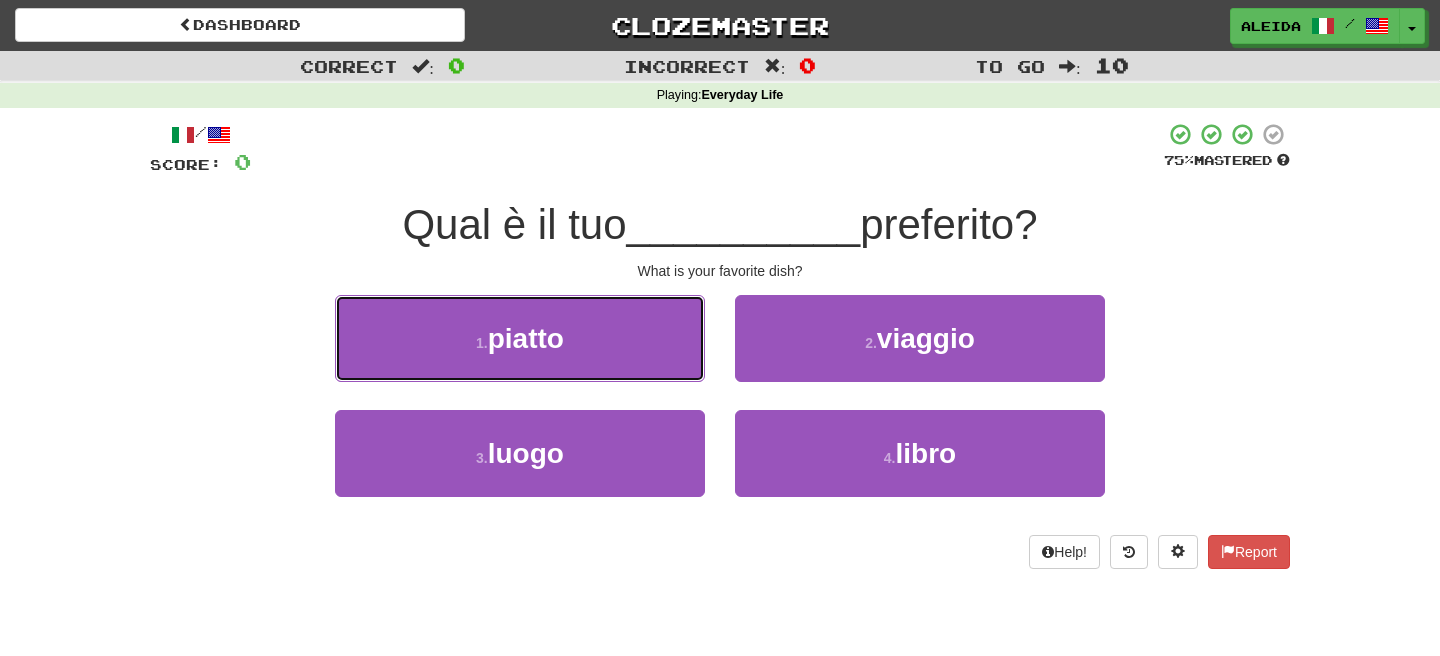 drag, startPoint x: 453, startPoint y: 339, endPoint x: 533, endPoint y: 351, distance: 80.895 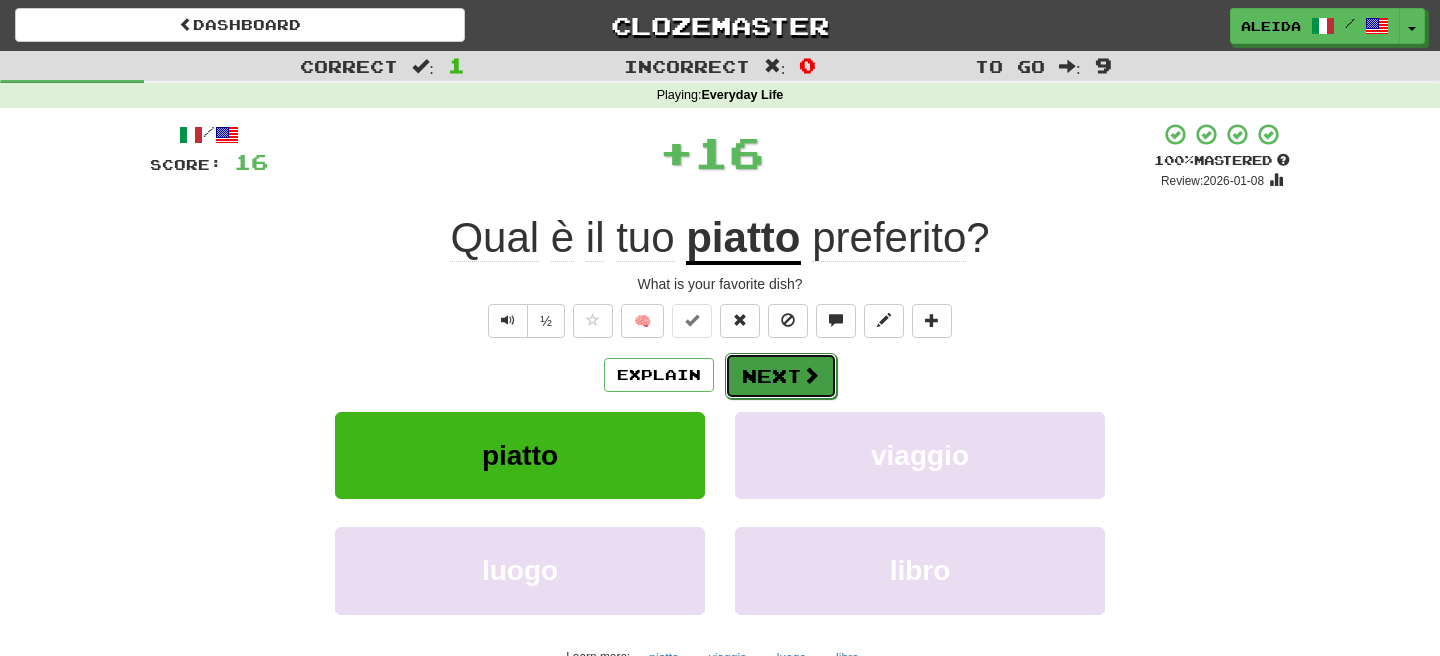 click on "Next" at bounding box center [781, 376] 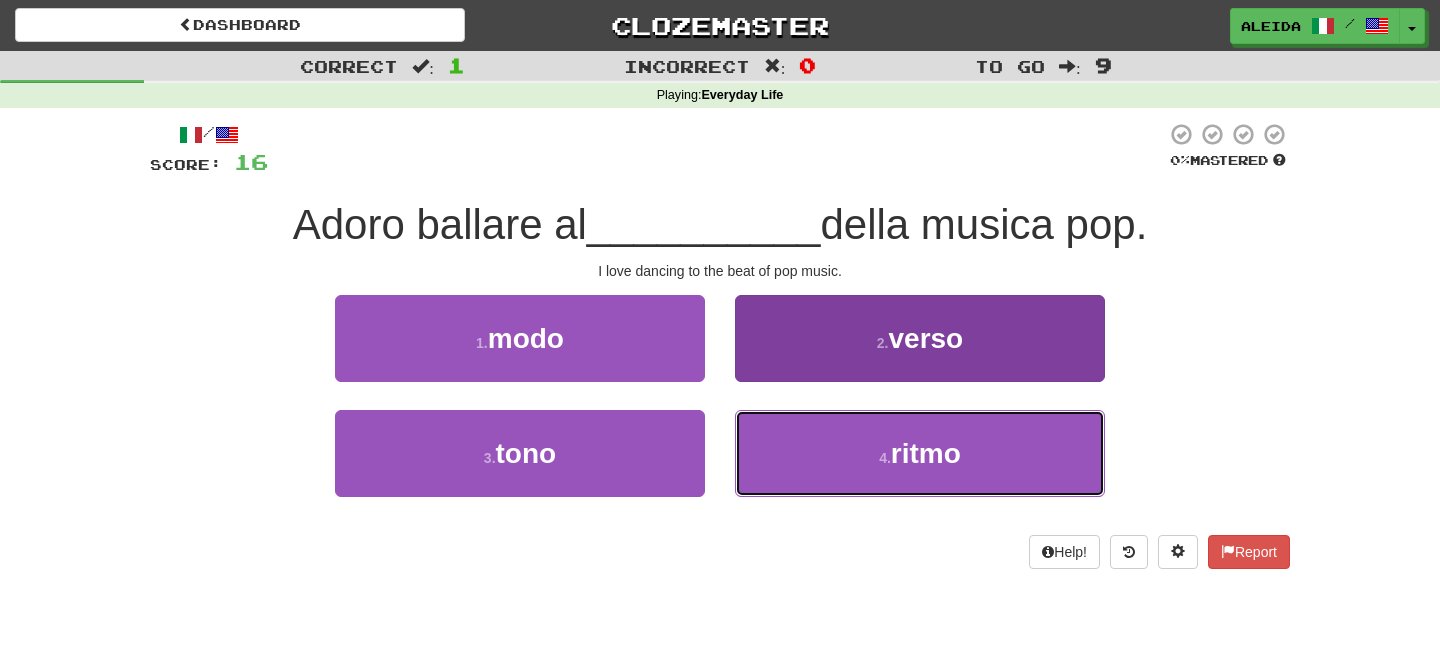 drag, startPoint x: 763, startPoint y: 491, endPoint x: 740, endPoint y: 430, distance: 65.192024 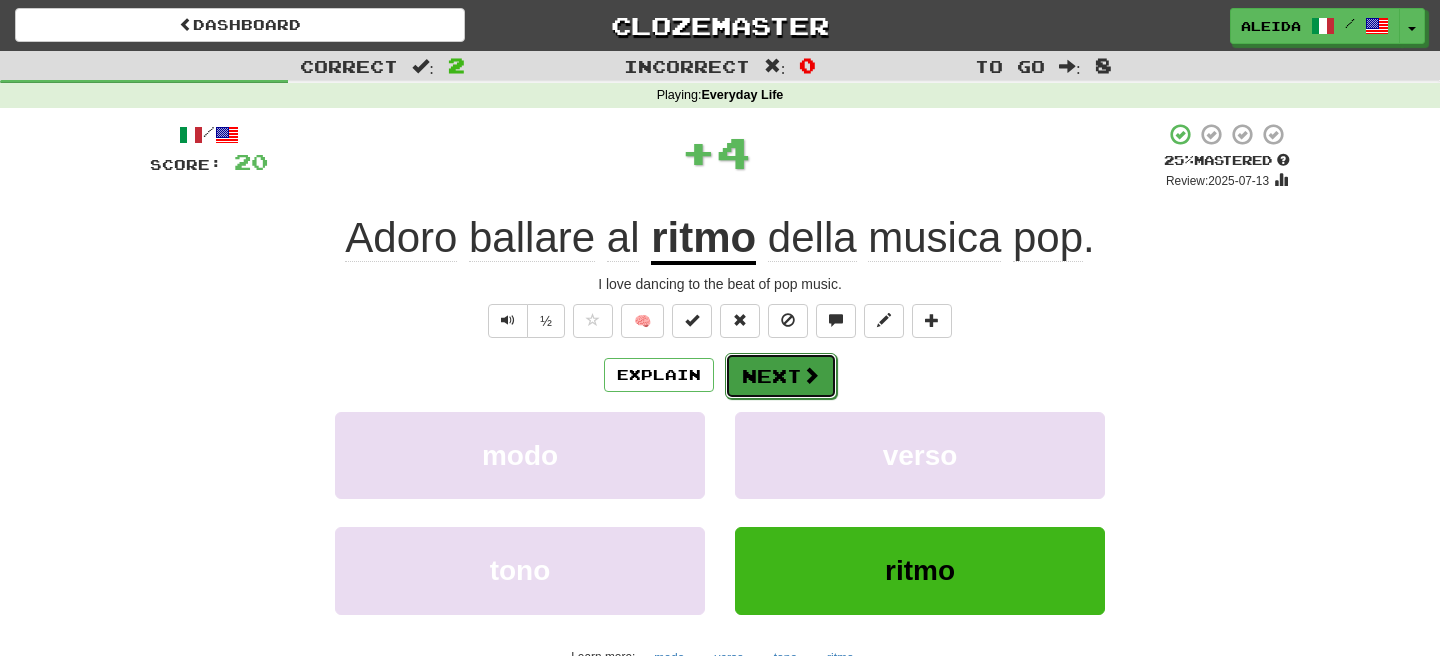 click on "Next" at bounding box center (781, 376) 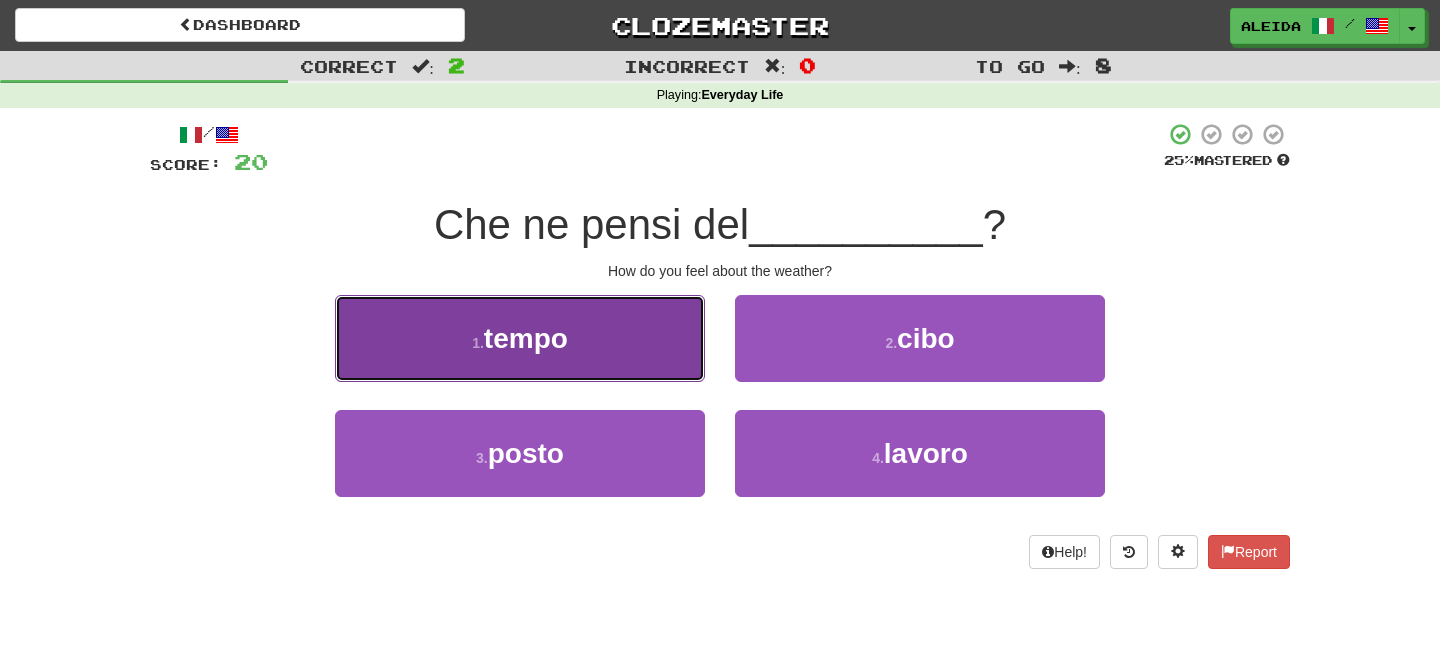 drag, startPoint x: 617, startPoint y: 351, endPoint x: 632, endPoint y: 353, distance: 15.132746 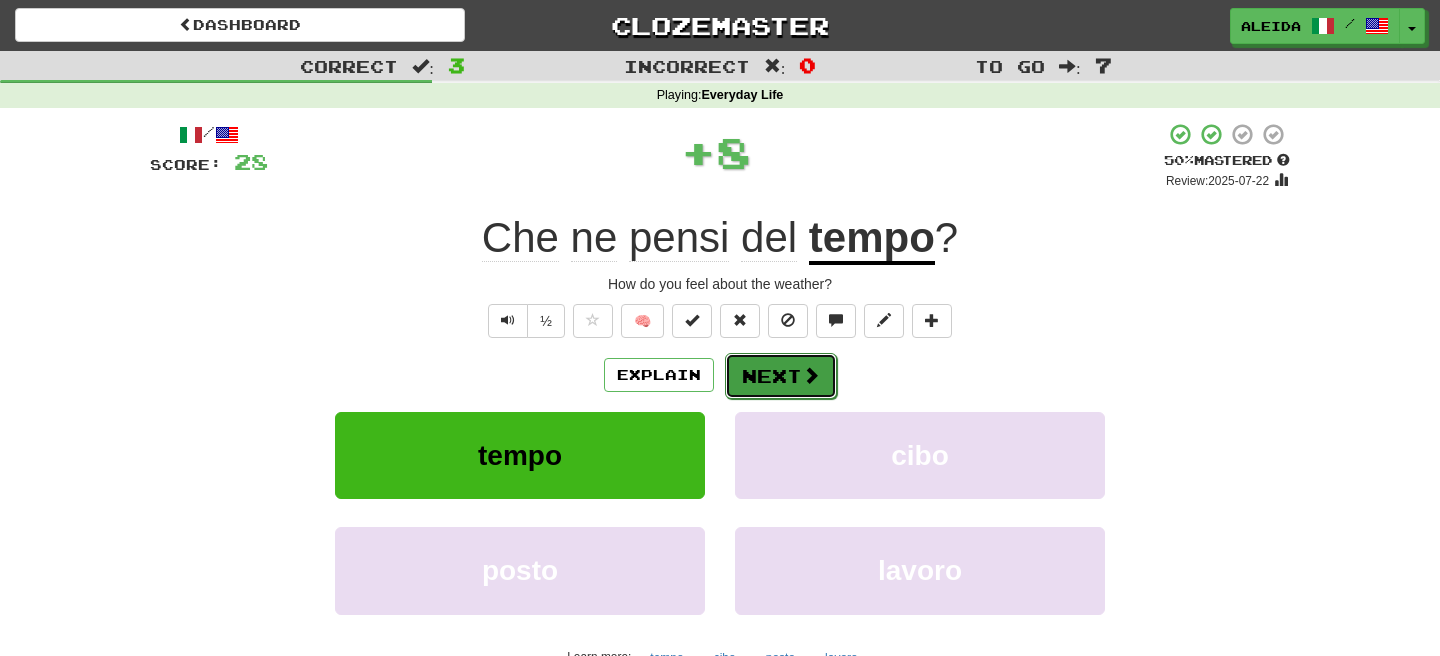 click on "Next" at bounding box center [781, 376] 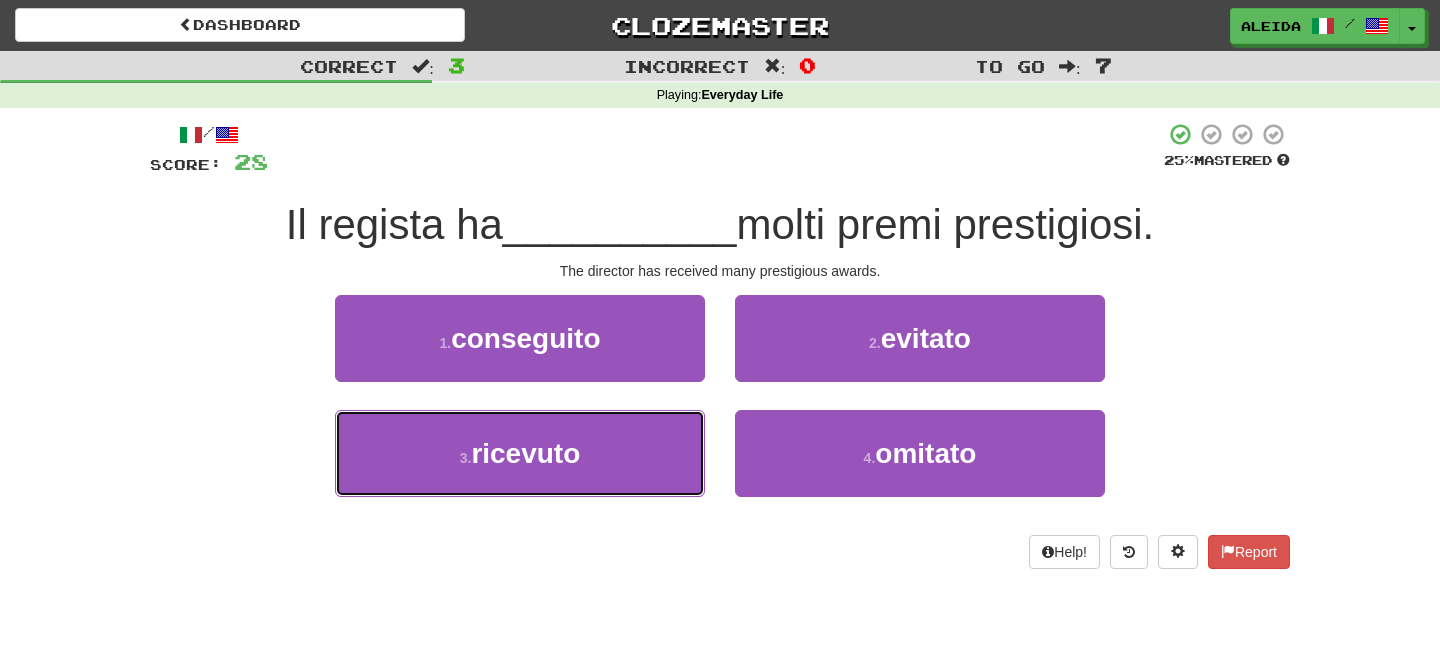 drag, startPoint x: 575, startPoint y: 463, endPoint x: 737, endPoint y: 399, distance: 174.1838 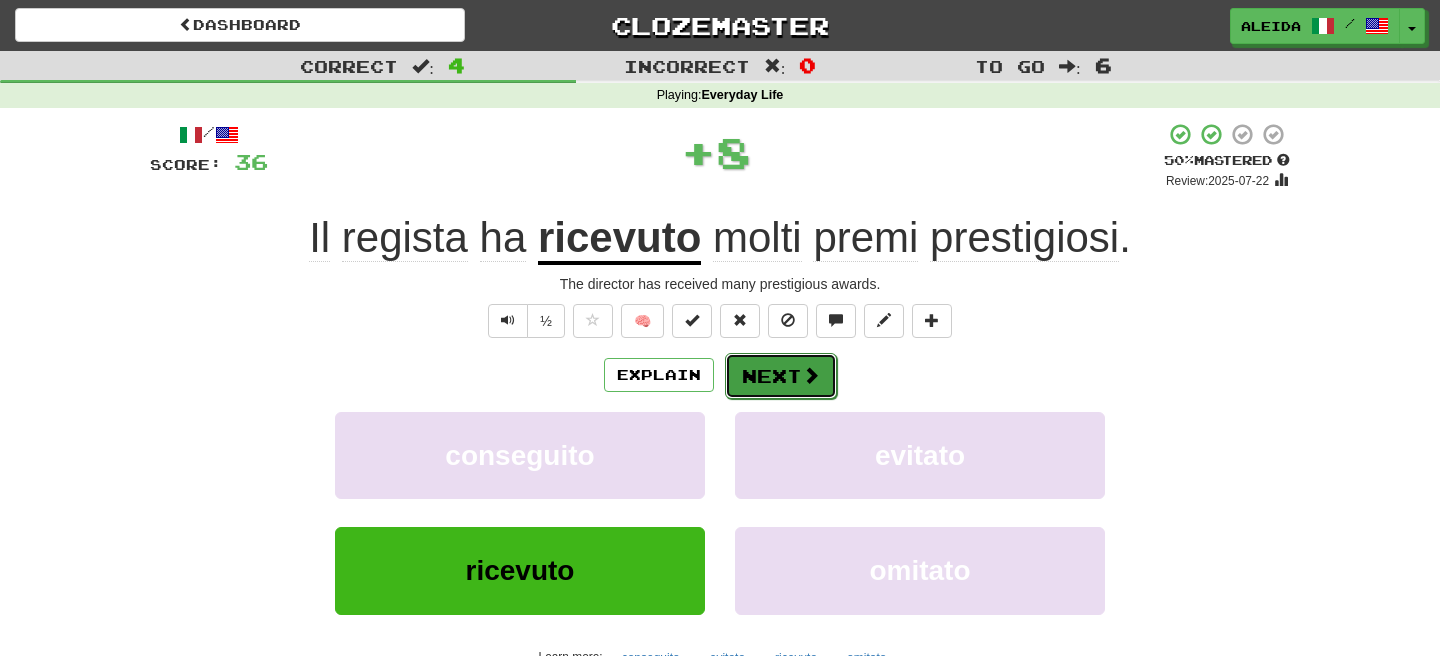 click at bounding box center [811, 375] 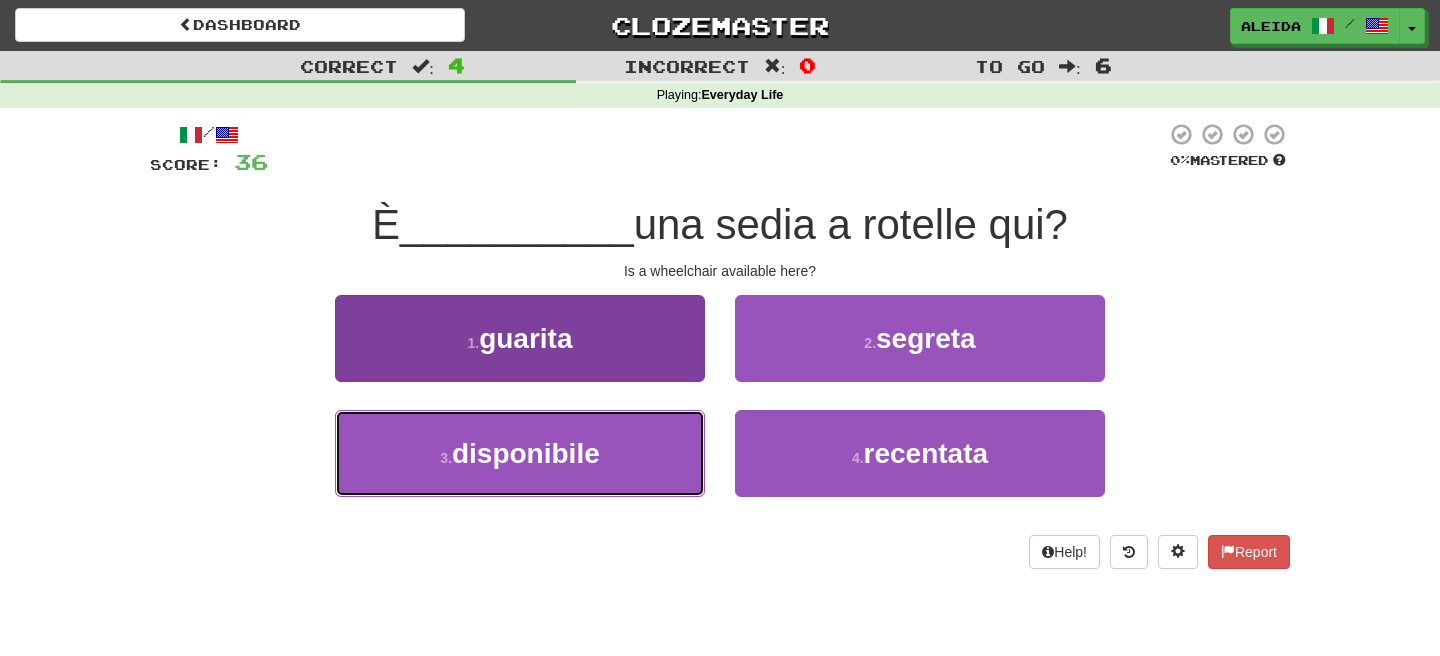 drag, startPoint x: 608, startPoint y: 468, endPoint x: 660, endPoint y: 455, distance: 53.600372 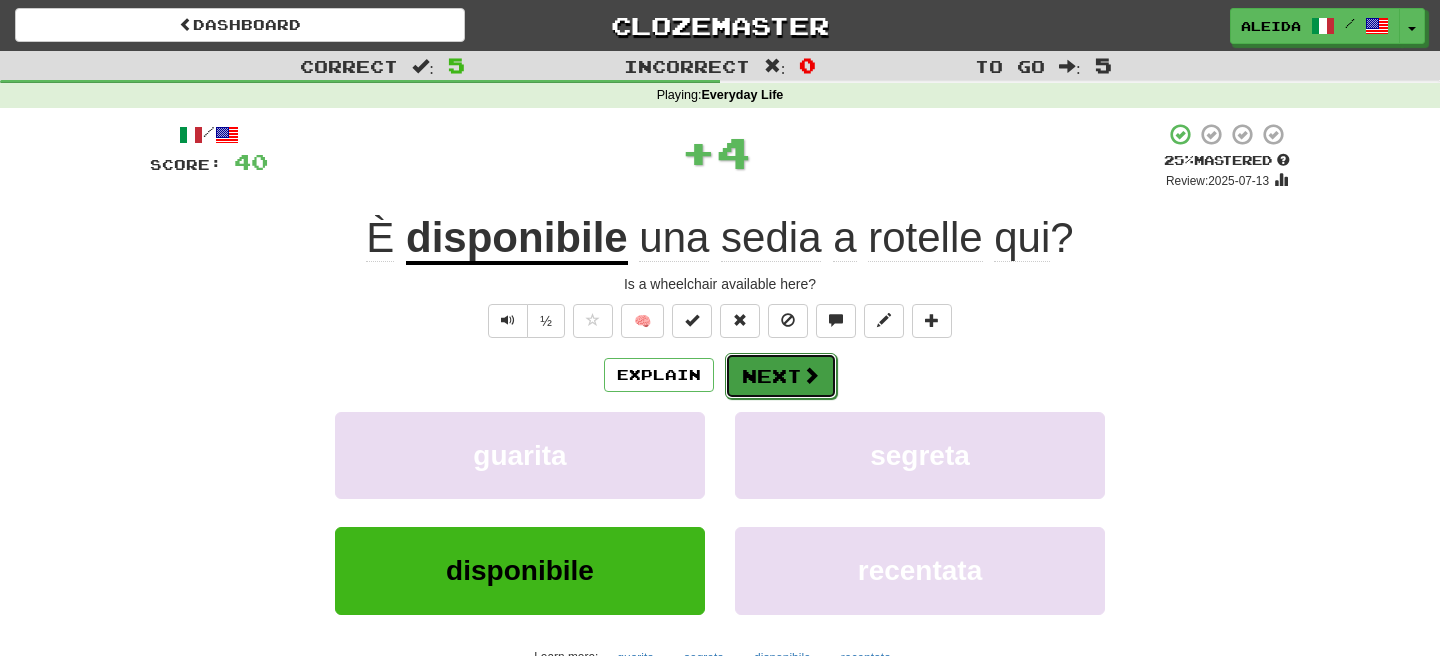 click on "Next" at bounding box center (781, 376) 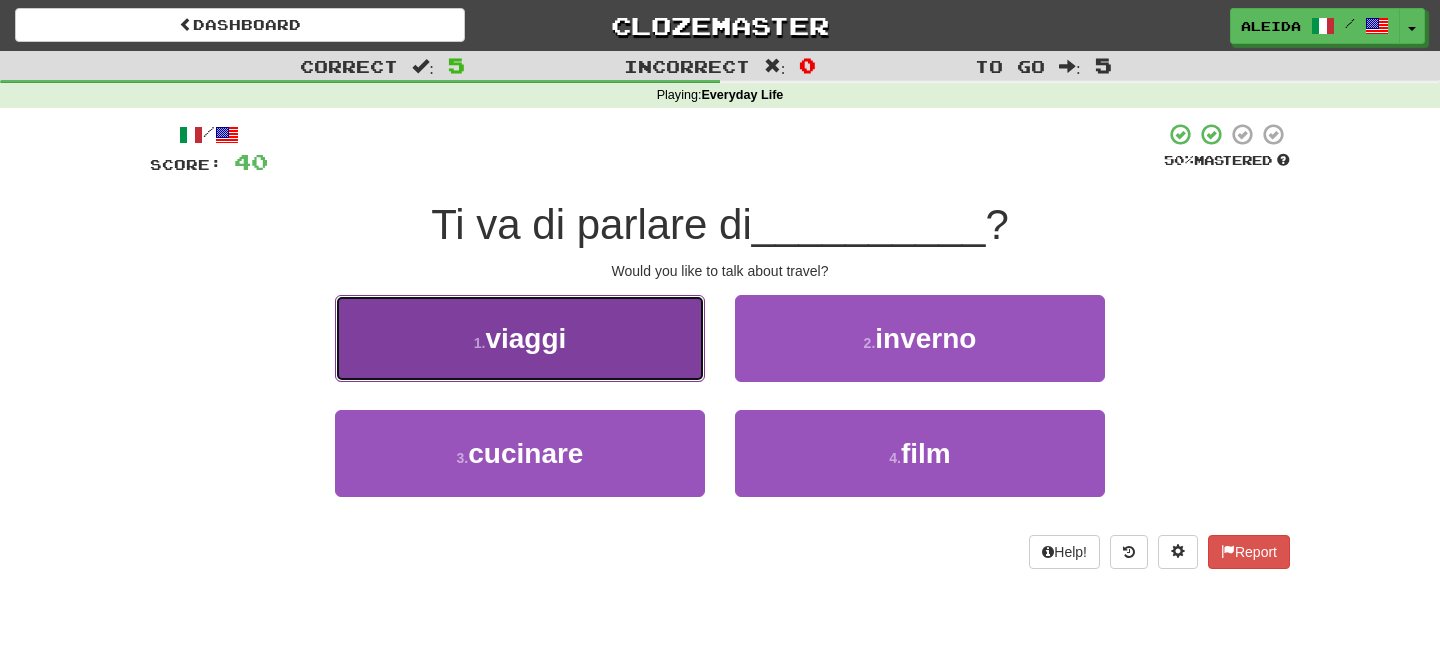 drag, startPoint x: 613, startPoint y: 359, endPoint x: 632, endPoint y: 362, distance: 19.235384 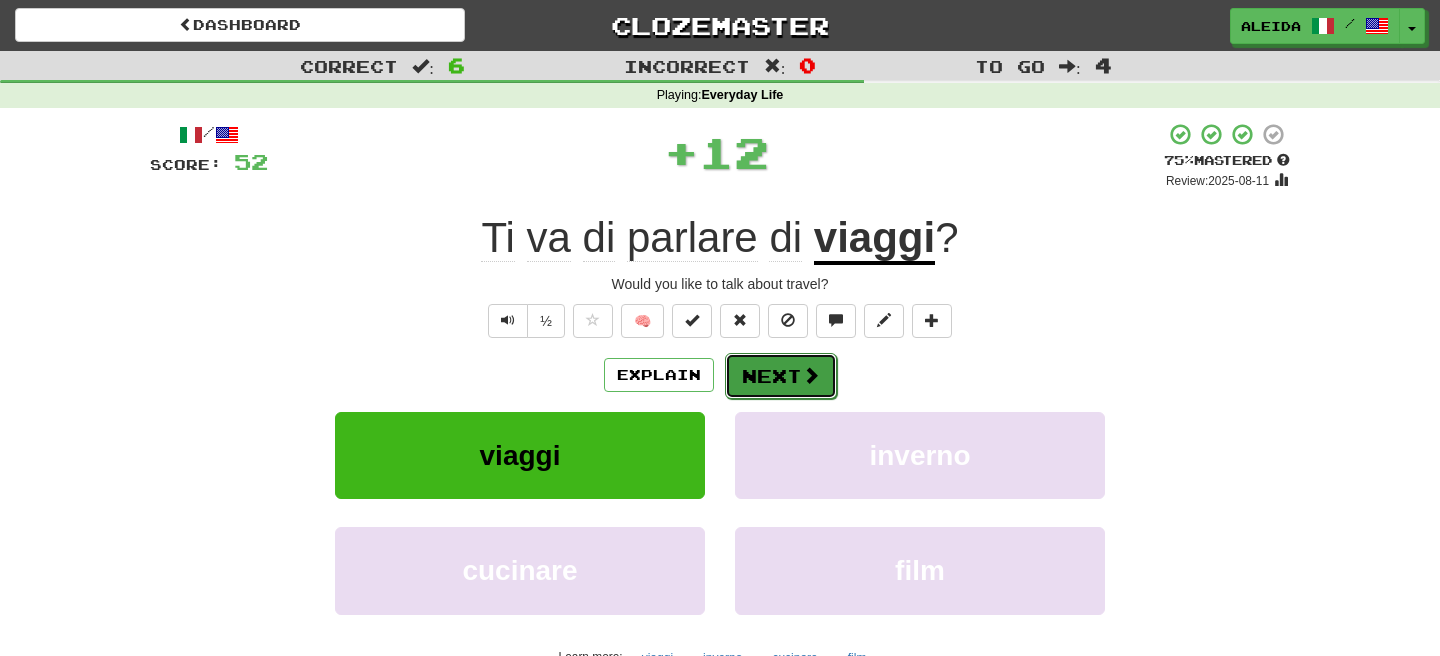 click on "Next" at bounding box center [781, 376] 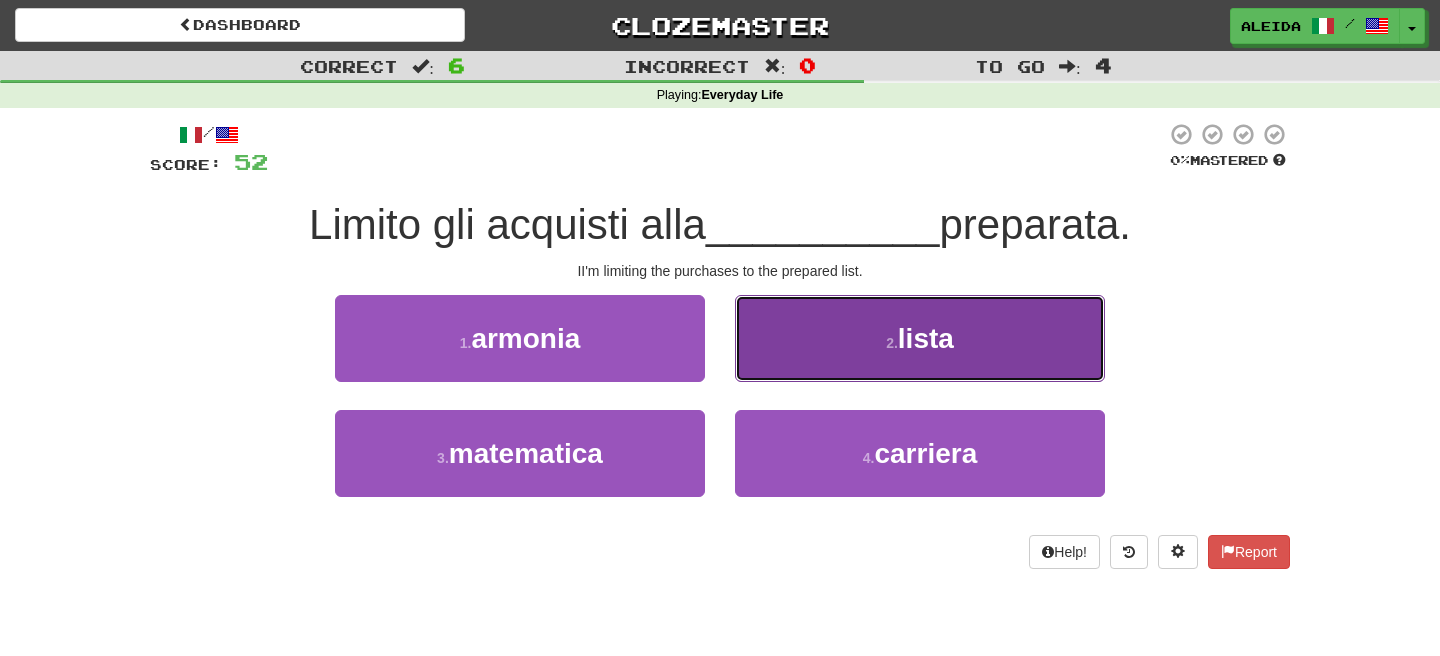 click on "2 . lista" at bounding box center (920, 338) 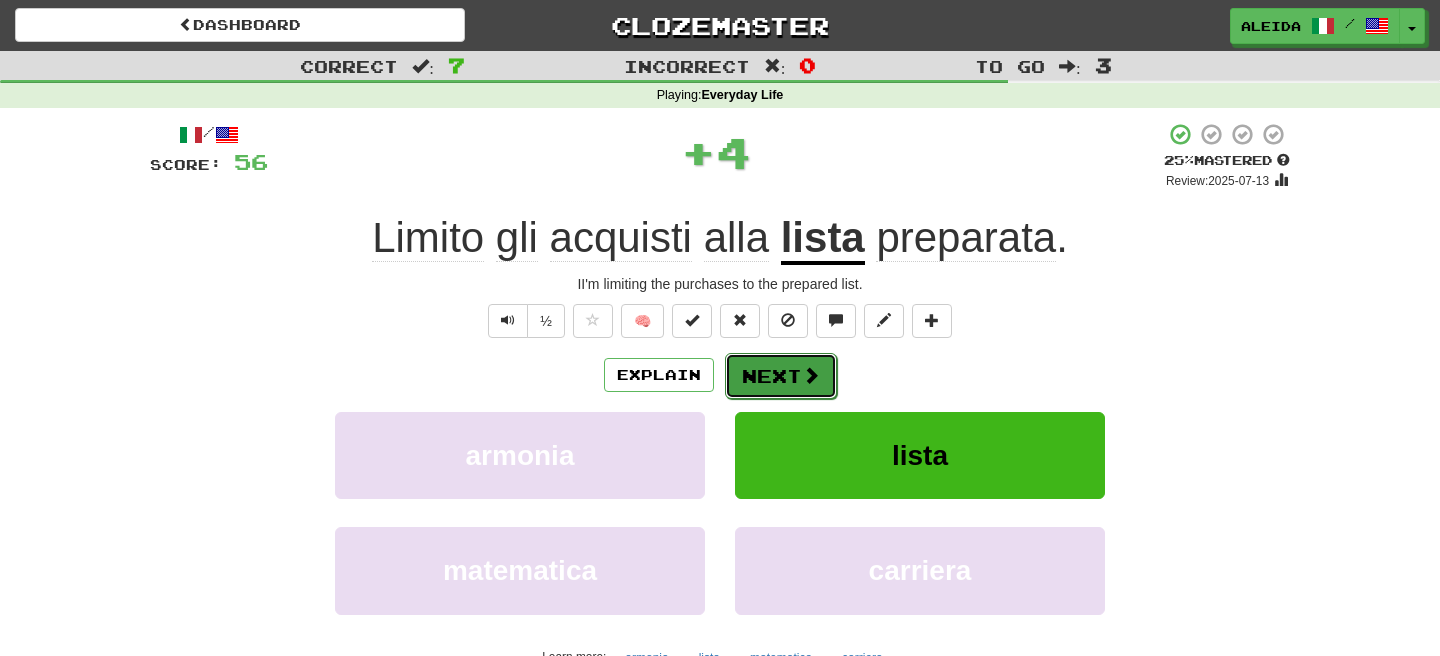 click on "Next" at bounding box center (781, 376) 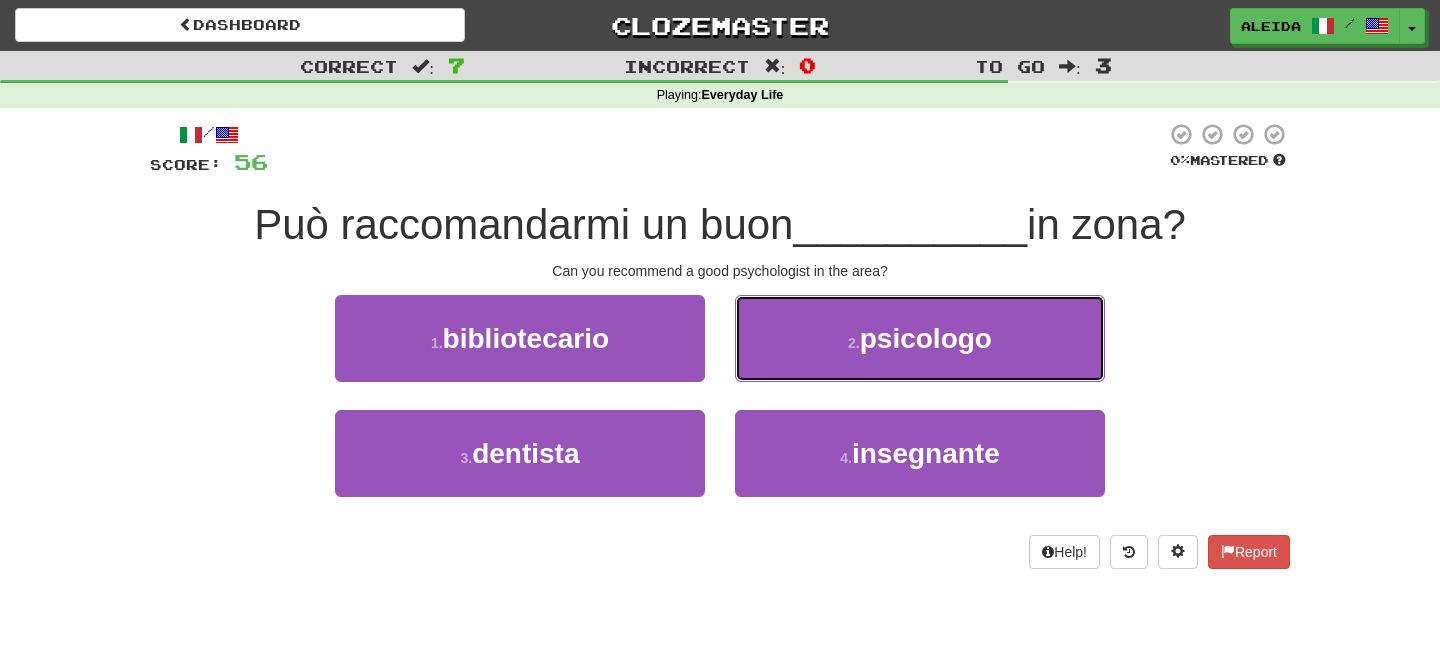 click on "2 . psicologo" at bounding box center [920, 338] 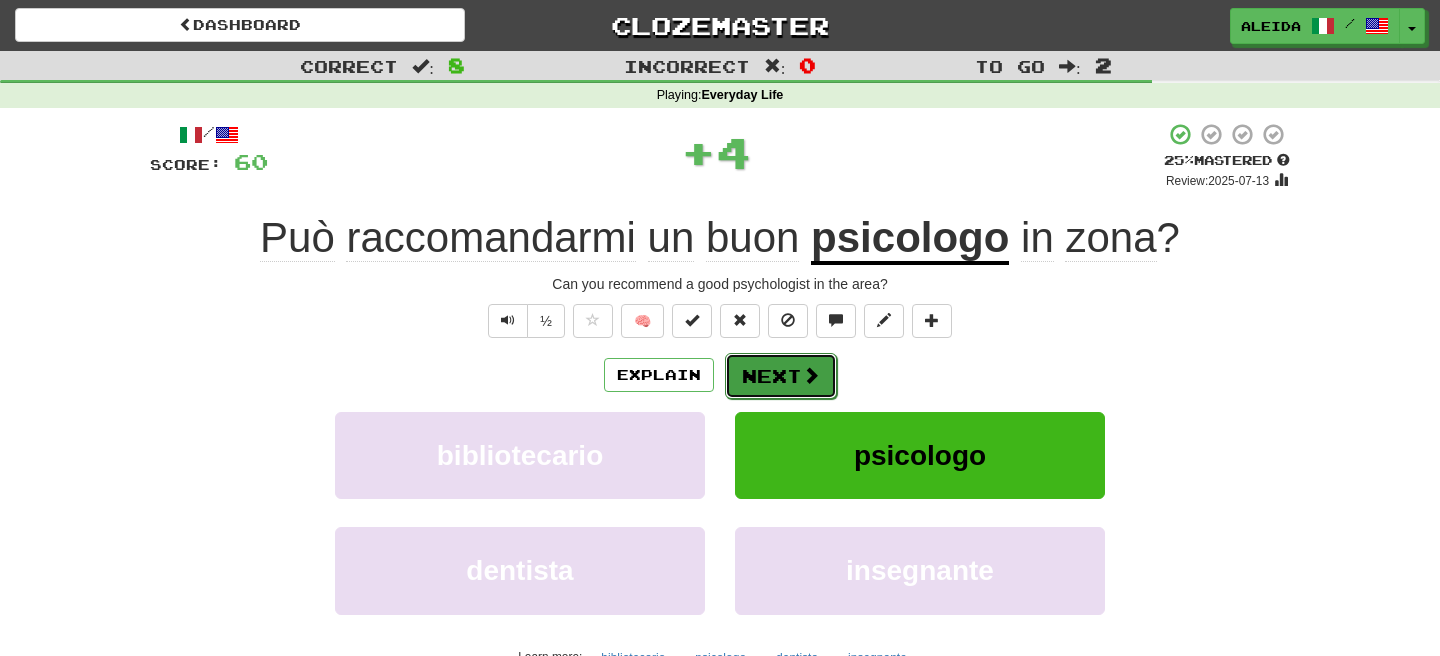click on "Next" at bounding box center (781, 376) 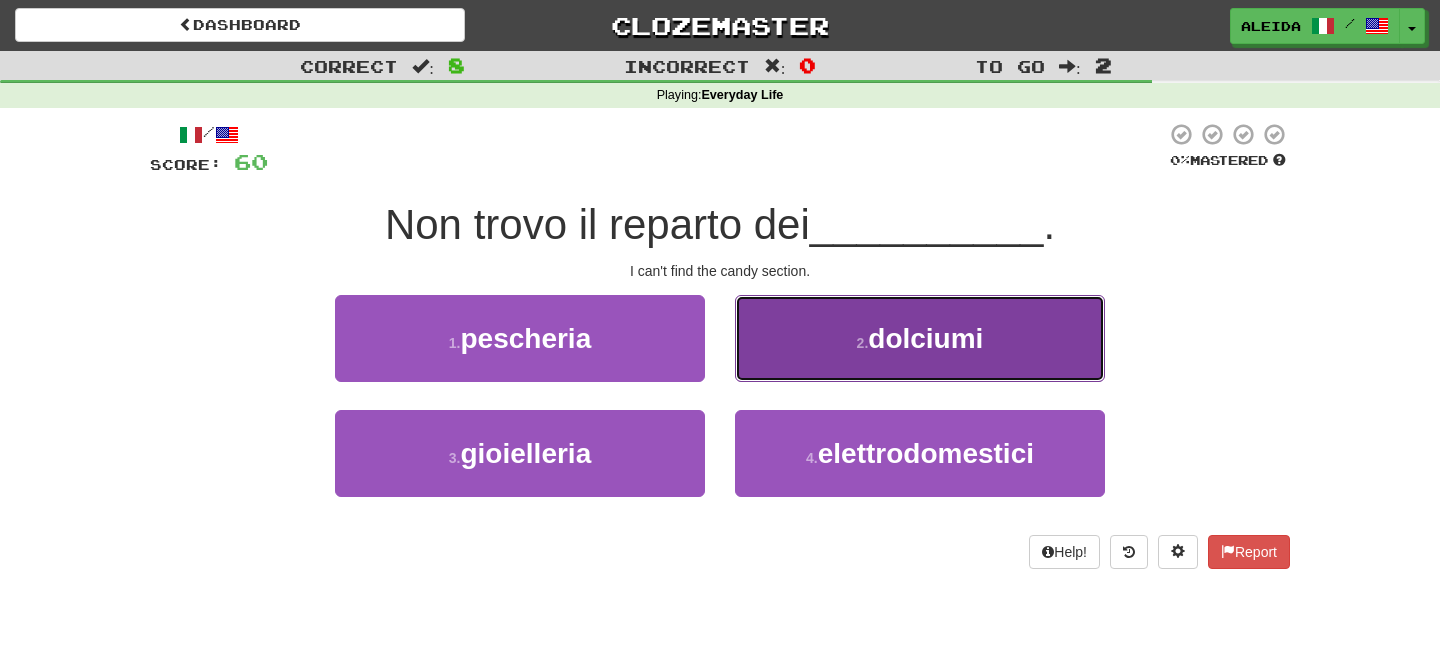 drag, startPoint x: 914, startPoint y: 337, endPoint x: 860, endPoint y: 343, distance: 54.33231 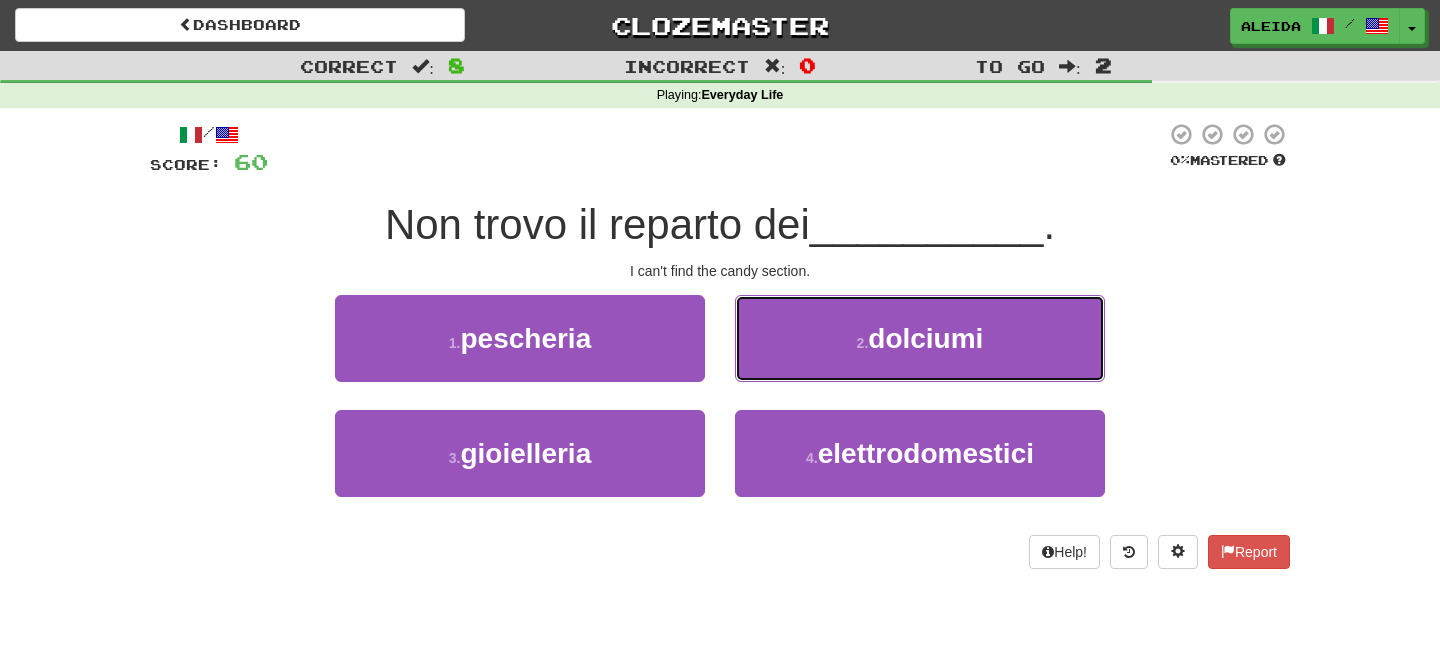 click on "dolciumi" at bounding box center (925, 338) 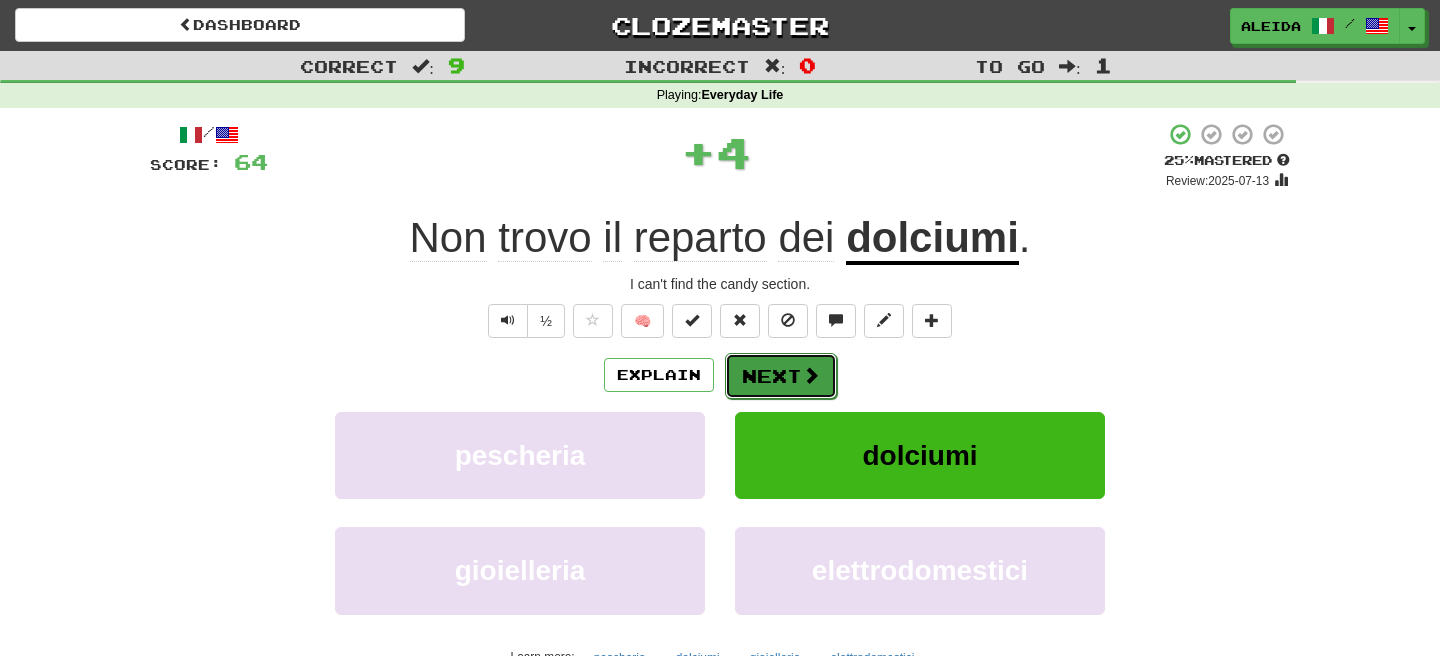 click on "Next" at bounding box center (781, 376) 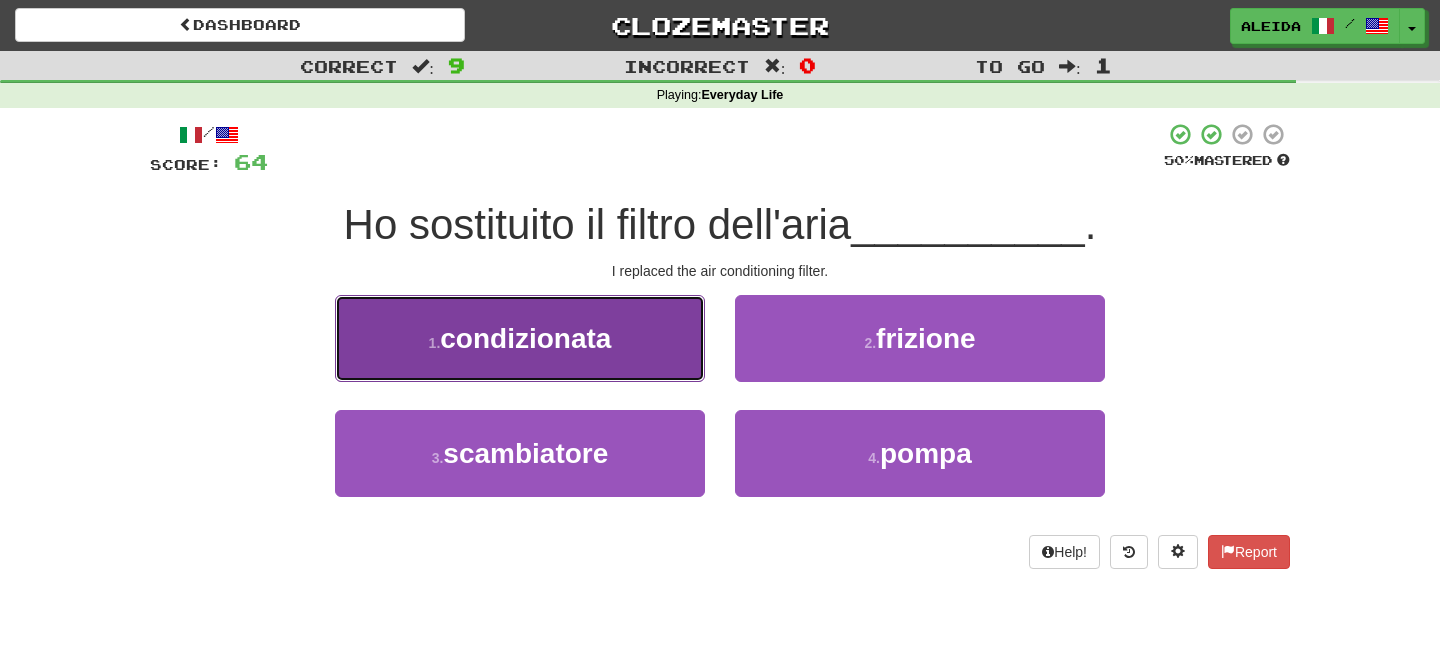 click on "condizionata" at bounding box center [525, 338] 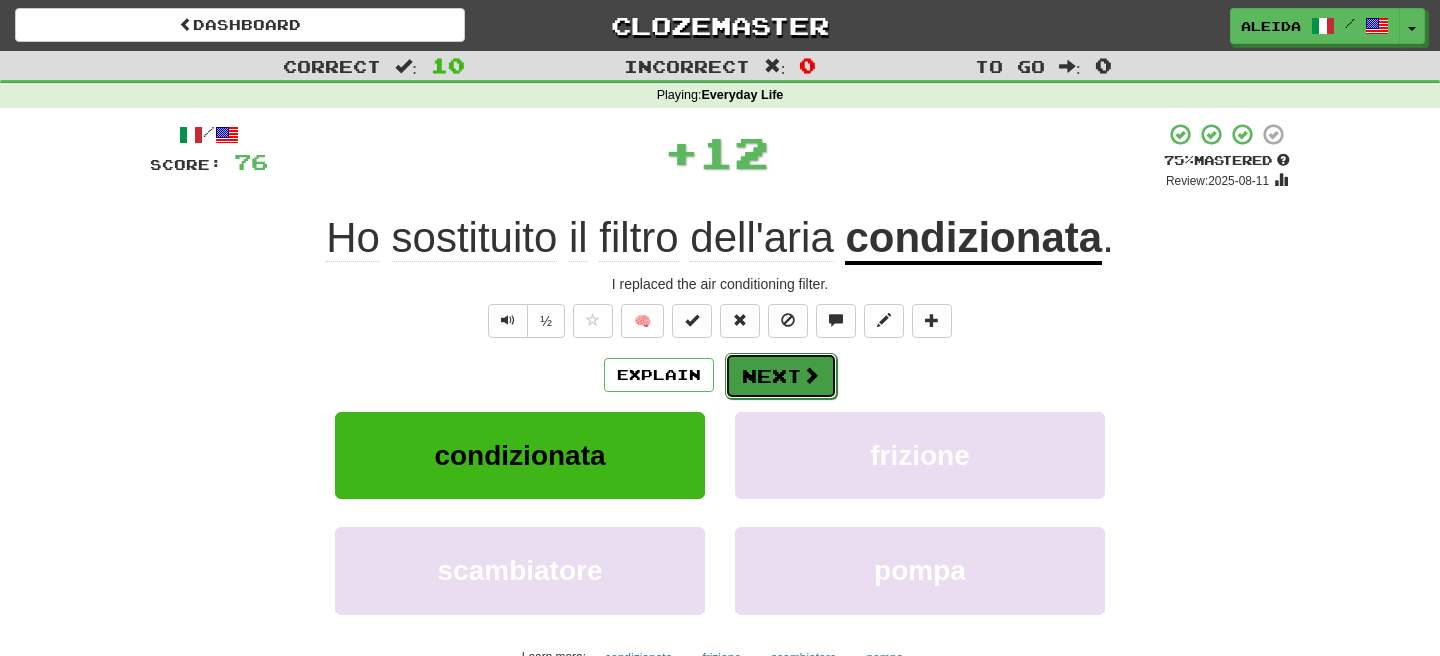 click at bounding box center [811, 375] 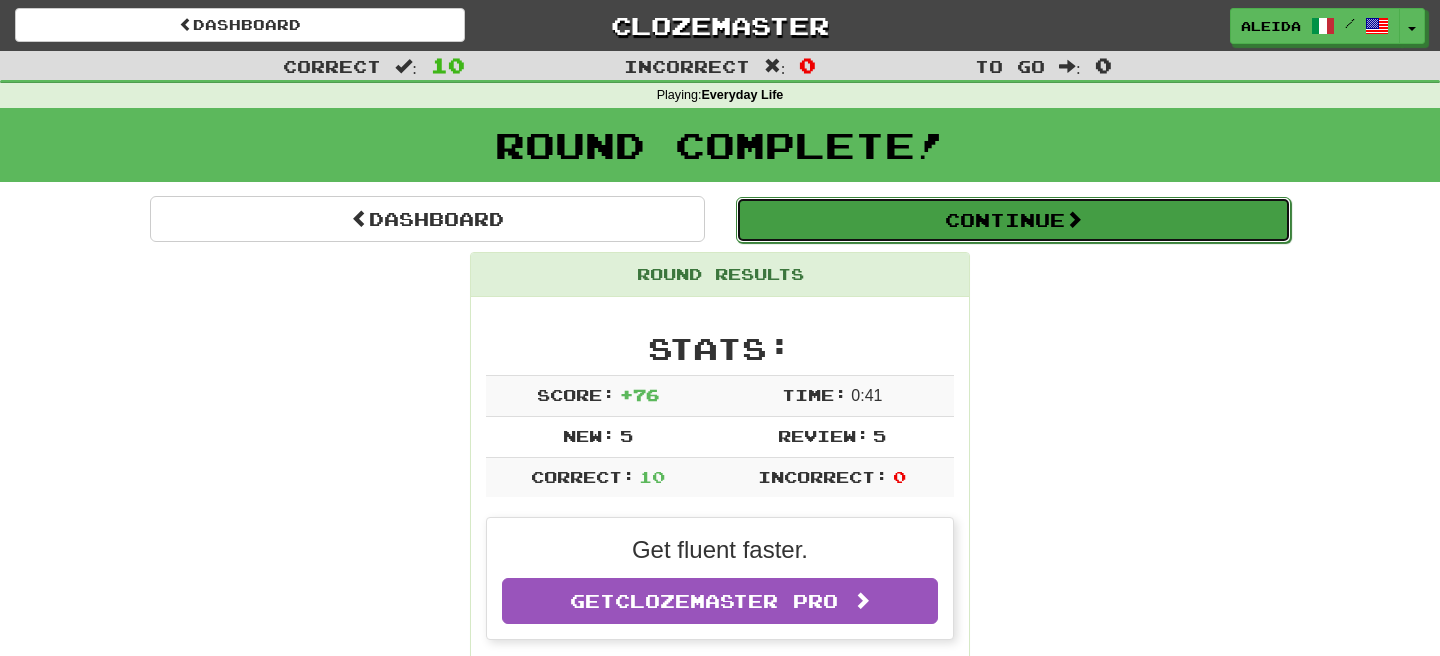 click on "Continue" at bounding box center [1013, 220] 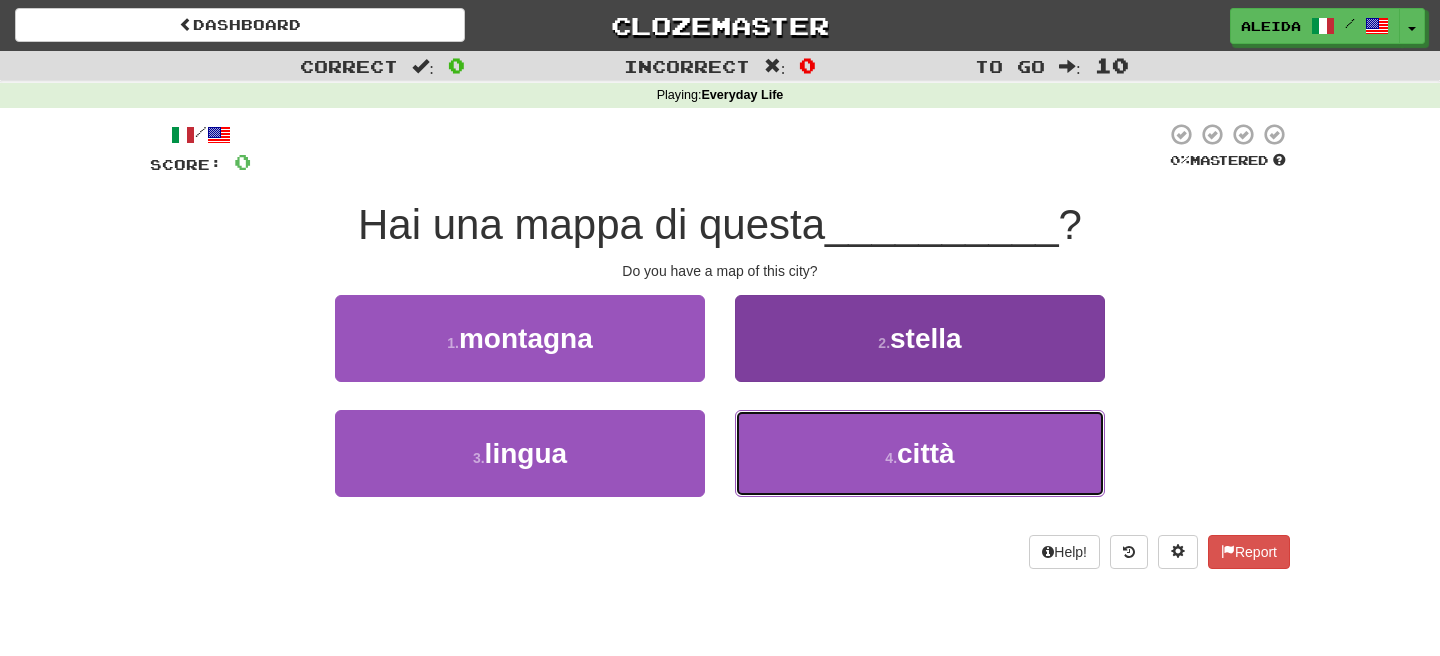 drag, startPoint x: 876, startPoint y: 483, endPoint x: 815, endPoint y: 422, distance: 86.26703 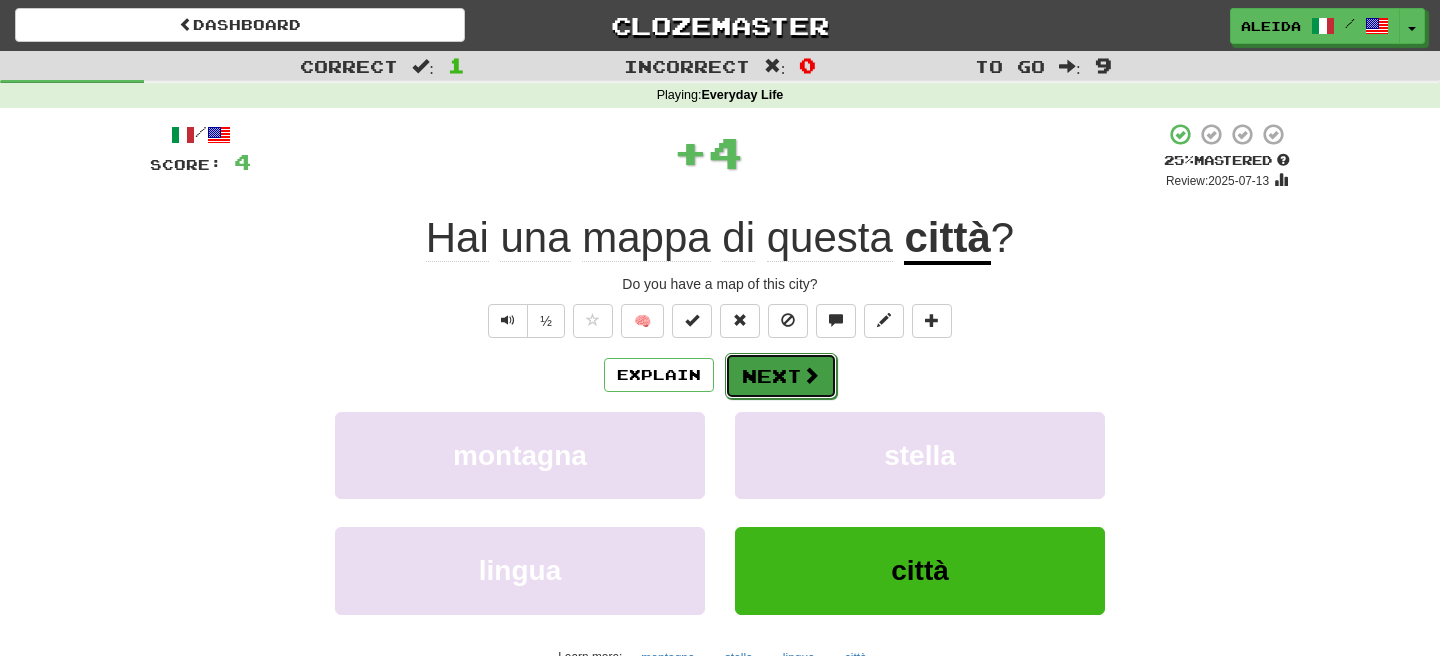 click on "Next" at bounding box center (781, 376) 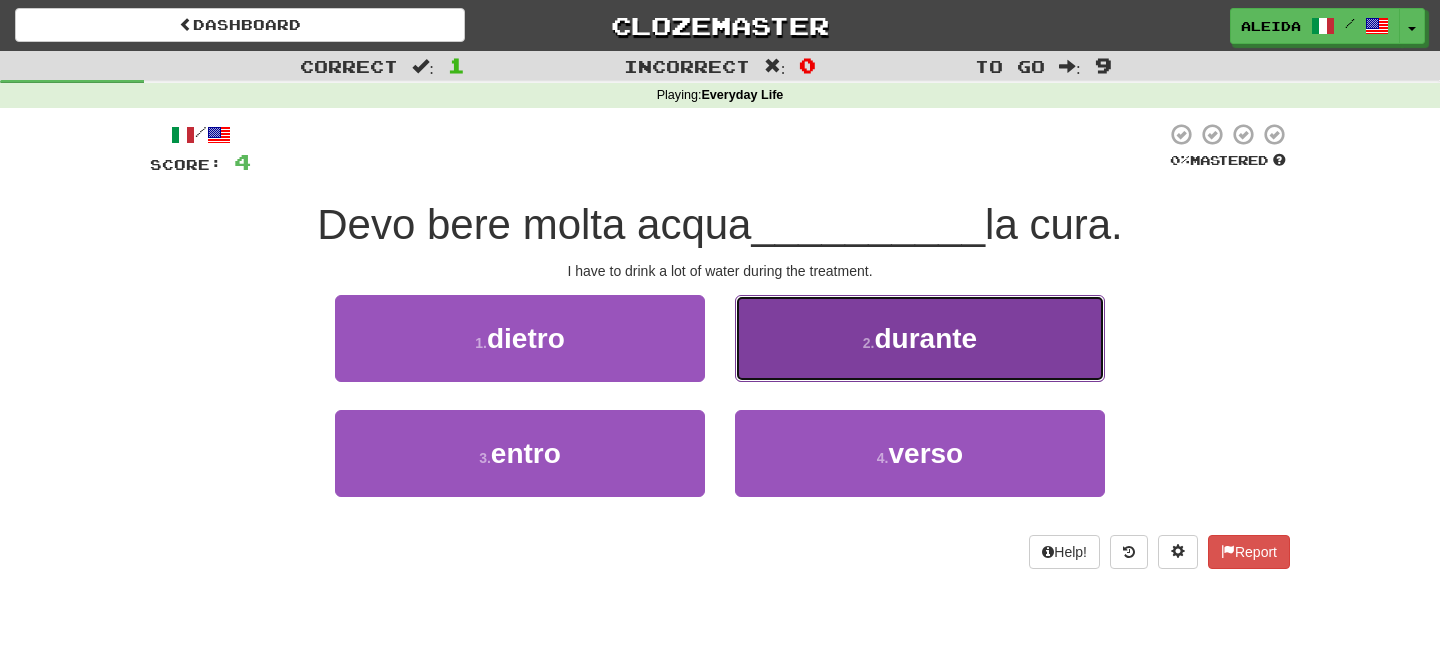 click on "2 .  durante" at bounding box center [920, 338] 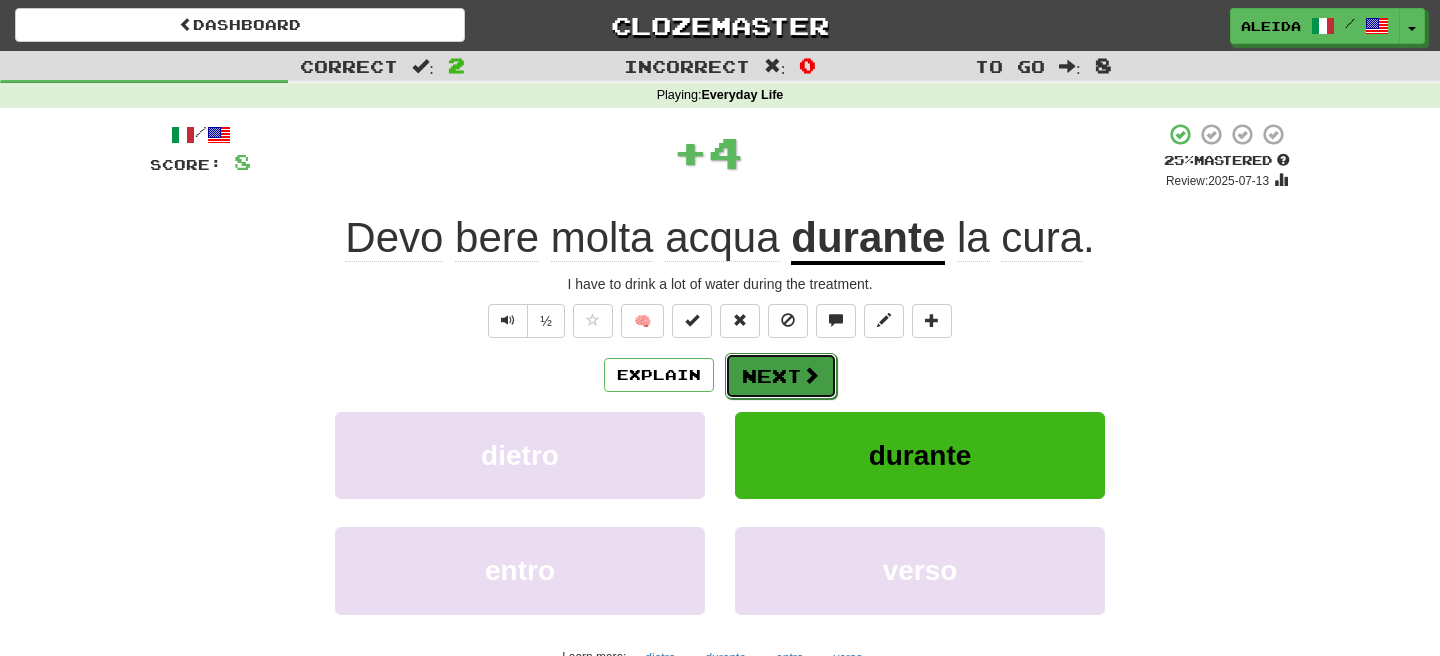 click on "Next" at bounding box center (781, 376) 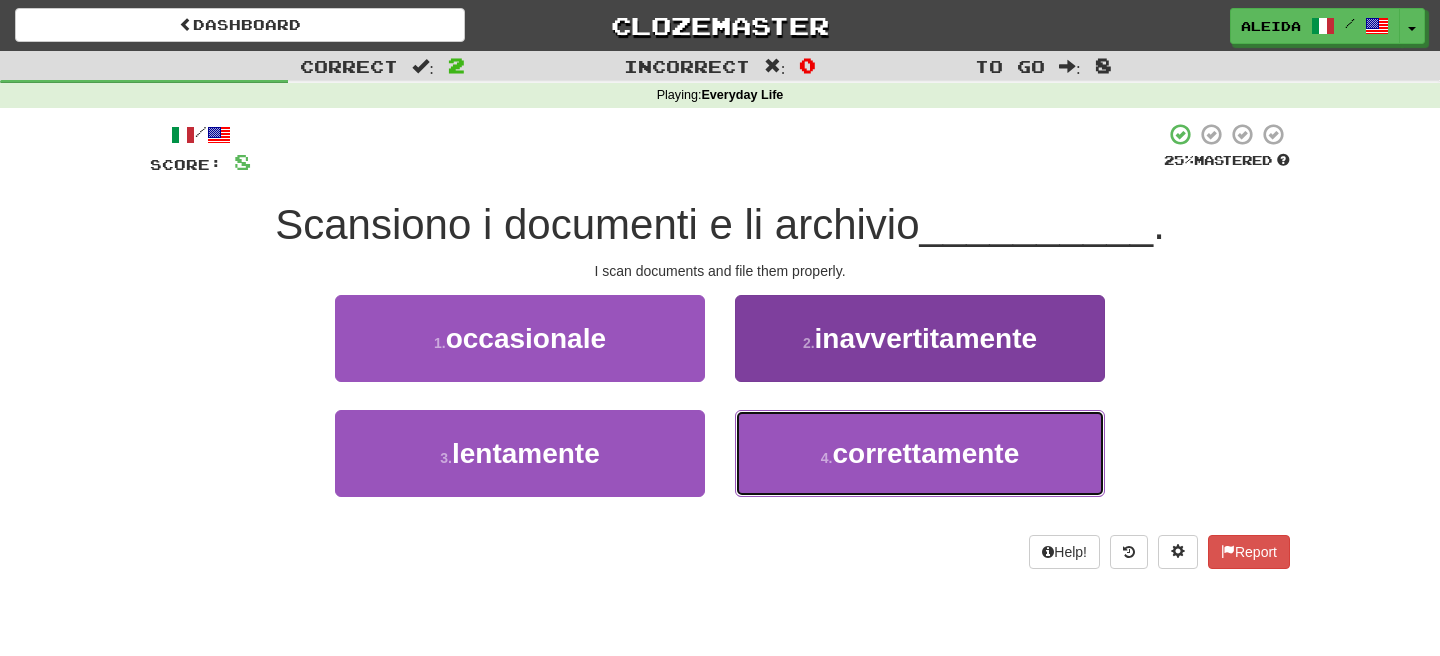 drag, startPoint x: 892, startPoint y: 470, endPoint x: 842, endPoint y: 432, distance: 62.801273 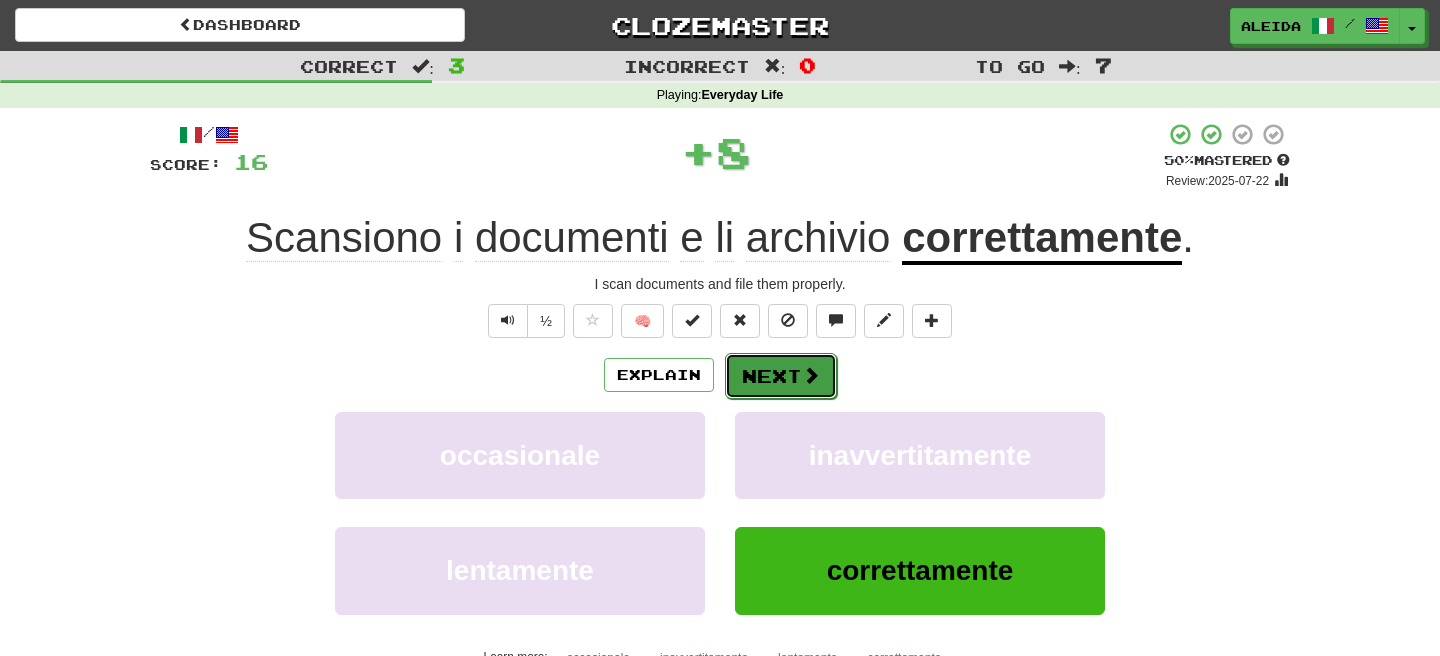 click on "Next" at bounding box center (781, 376) 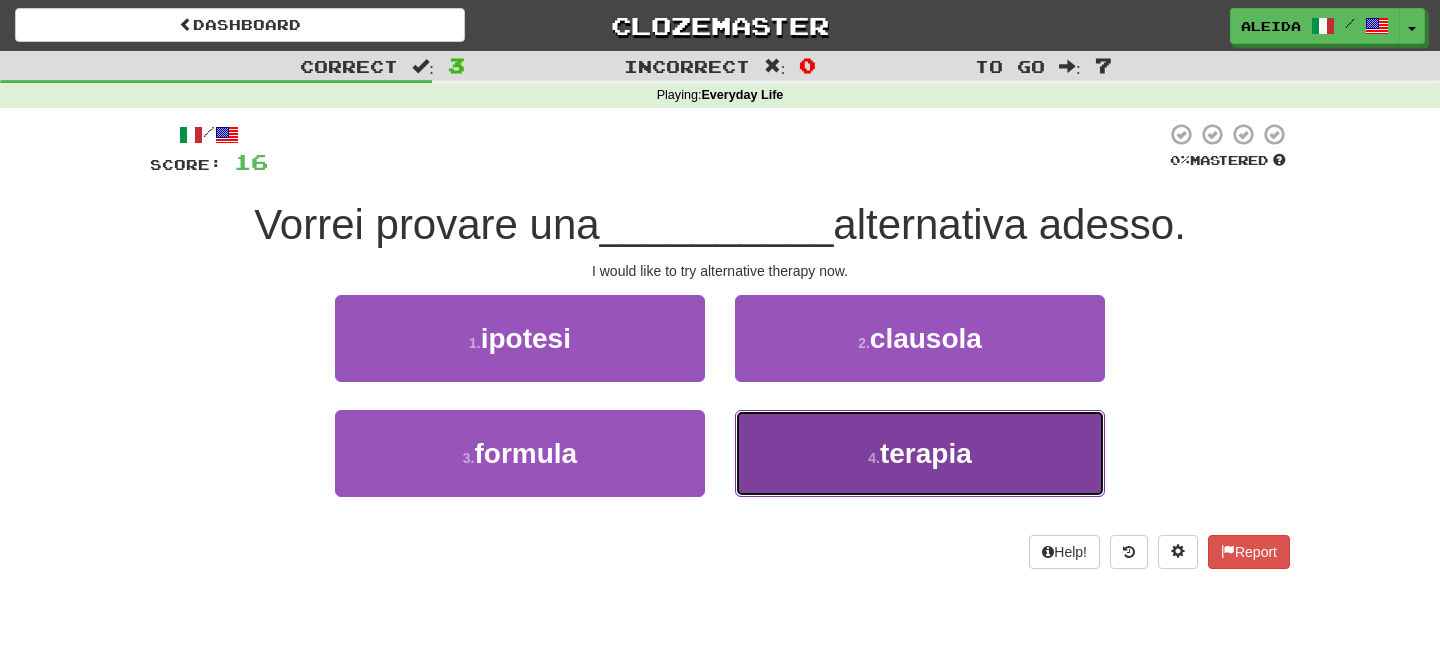 drag, startPoint x: 893, startPoint y: 459, endPoint x: 887, endPoint y: 449, distance: 11.661903 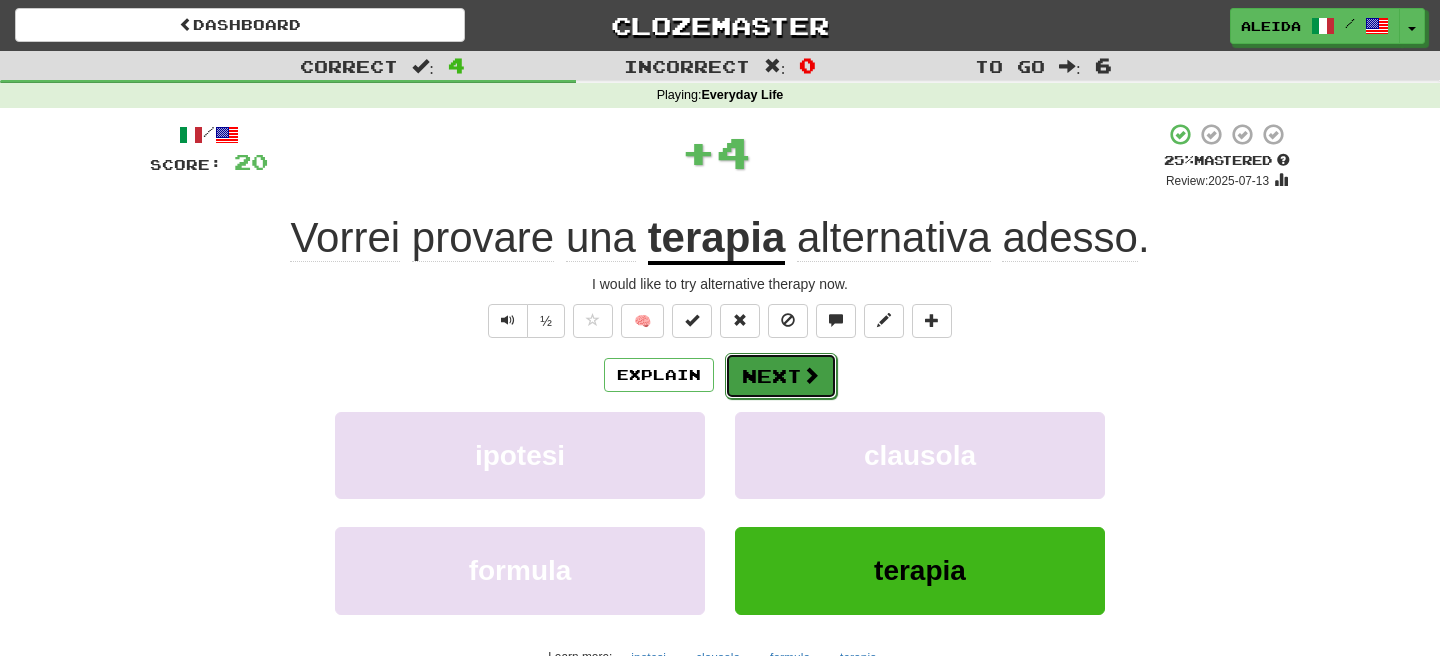 click on "Next" at bounding box center (781, 376) 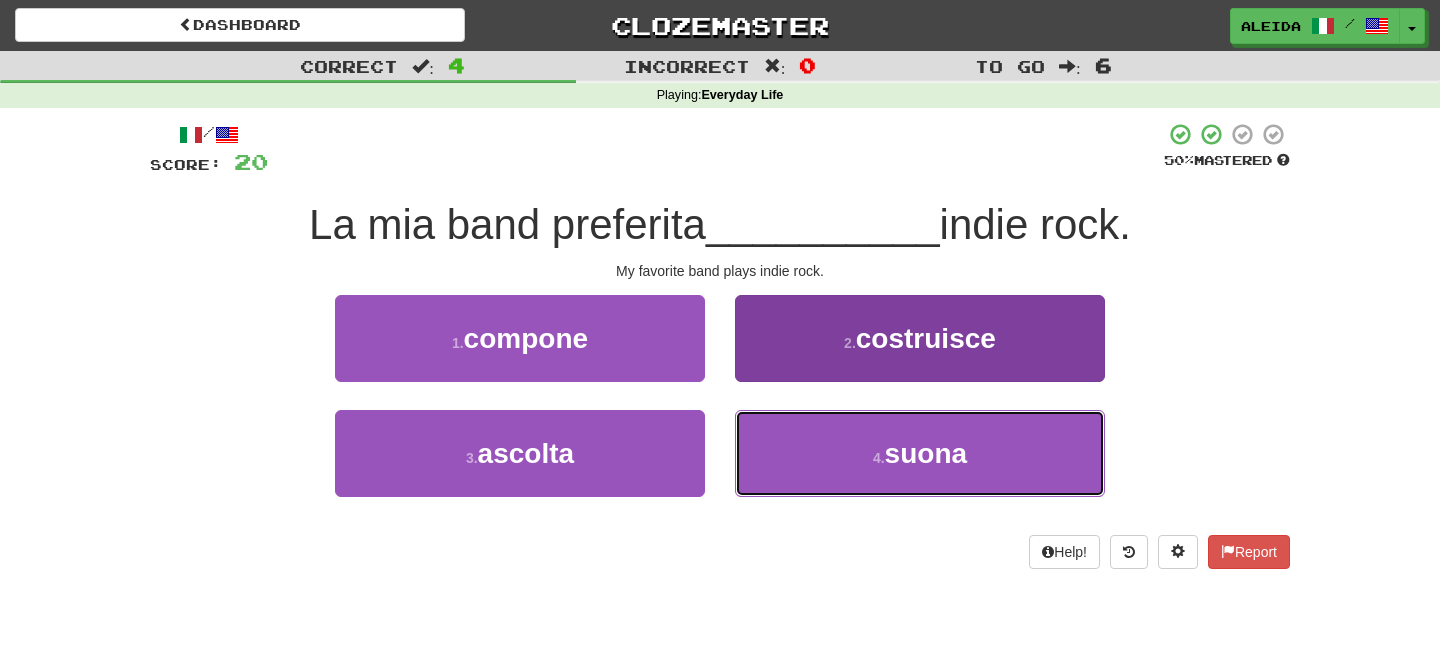 click on "suona" at bounding box center (926, 453) 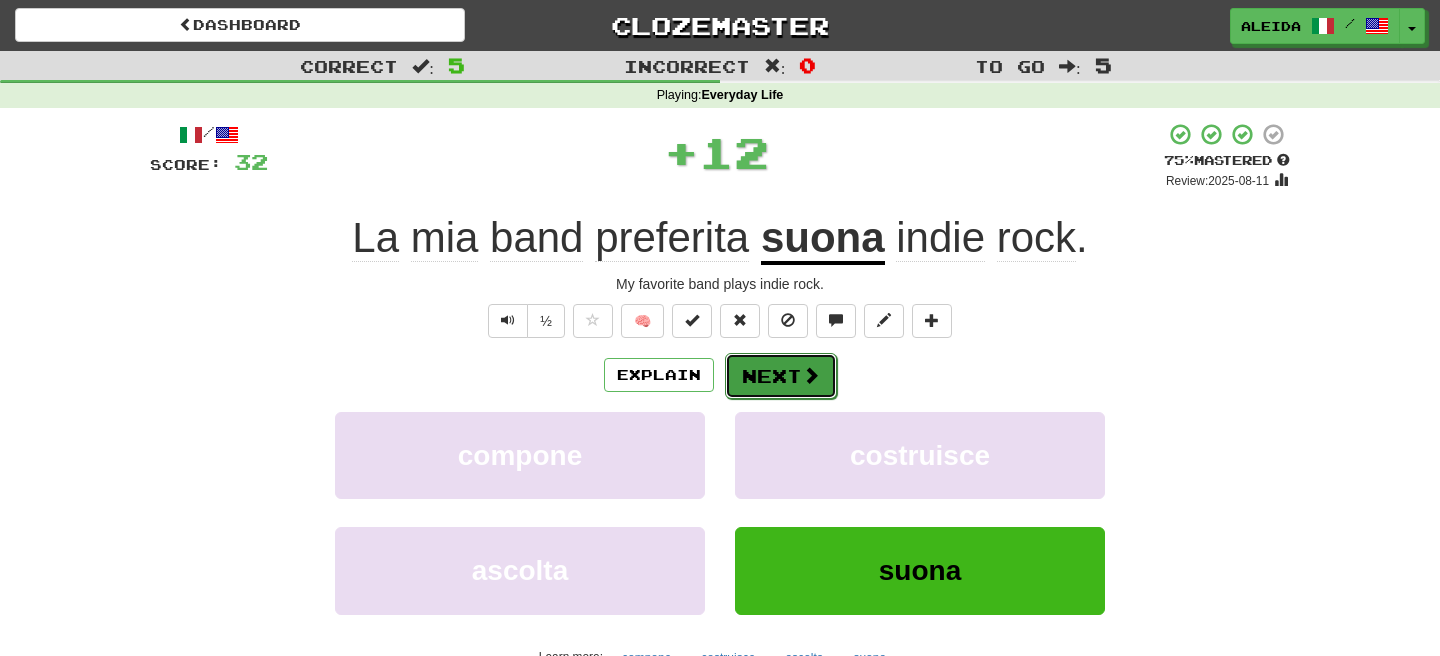 click on "Next" at bounding box center (781, 376) 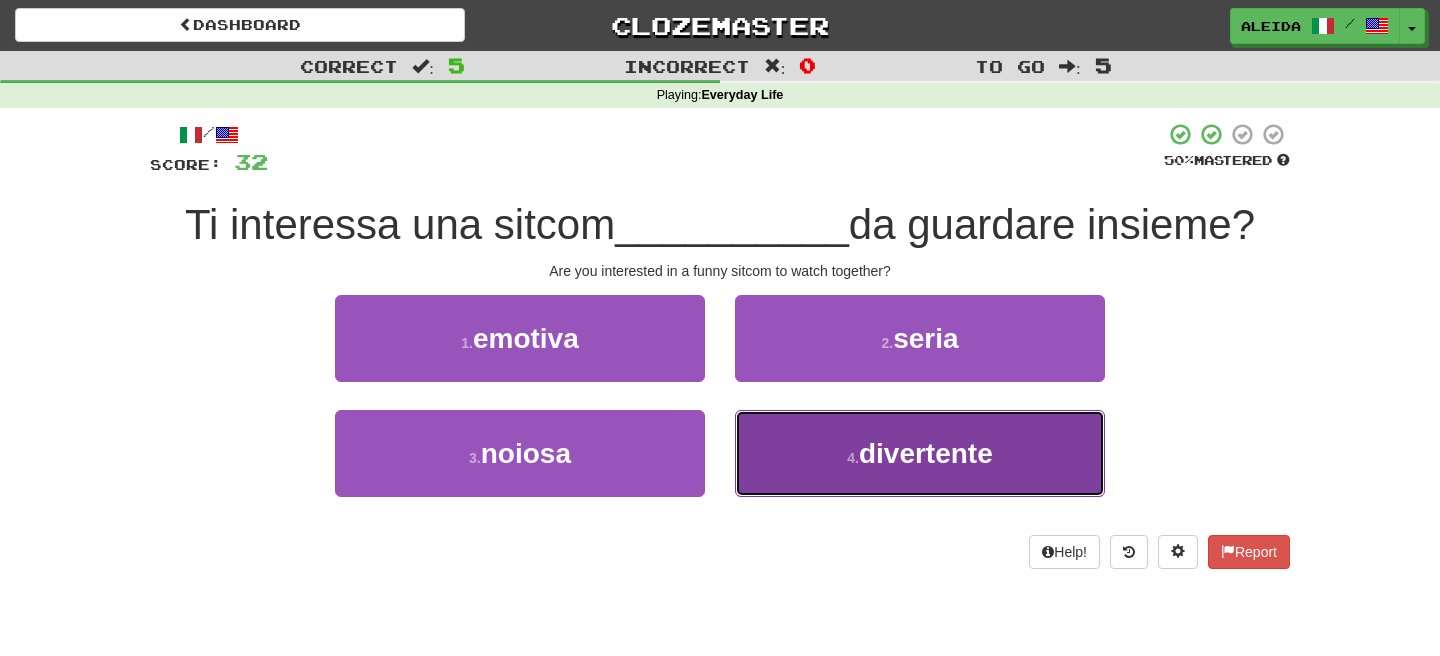drag, startPoint x: 821, startPoint y: 468, endPoint x: 794, endPoint y: 438, distance: 40.36087 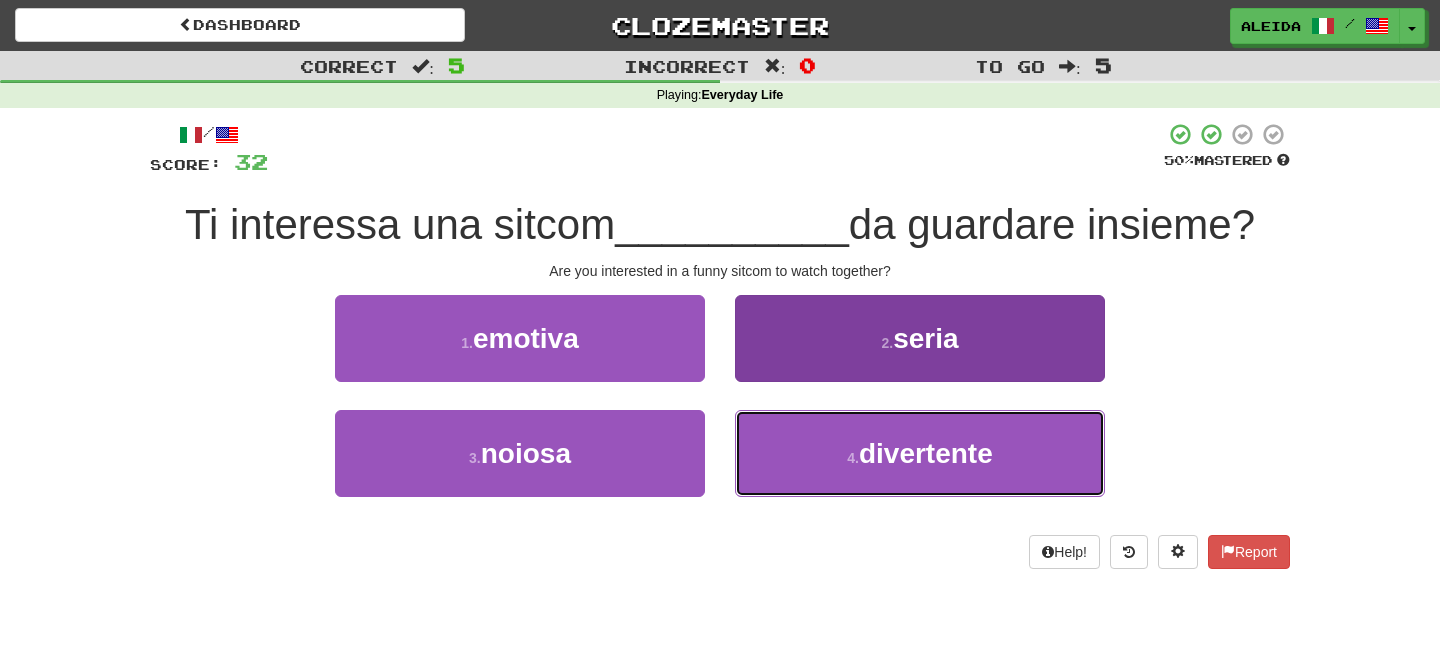 click on "4 . divertente" at bounding box center [920, 453] 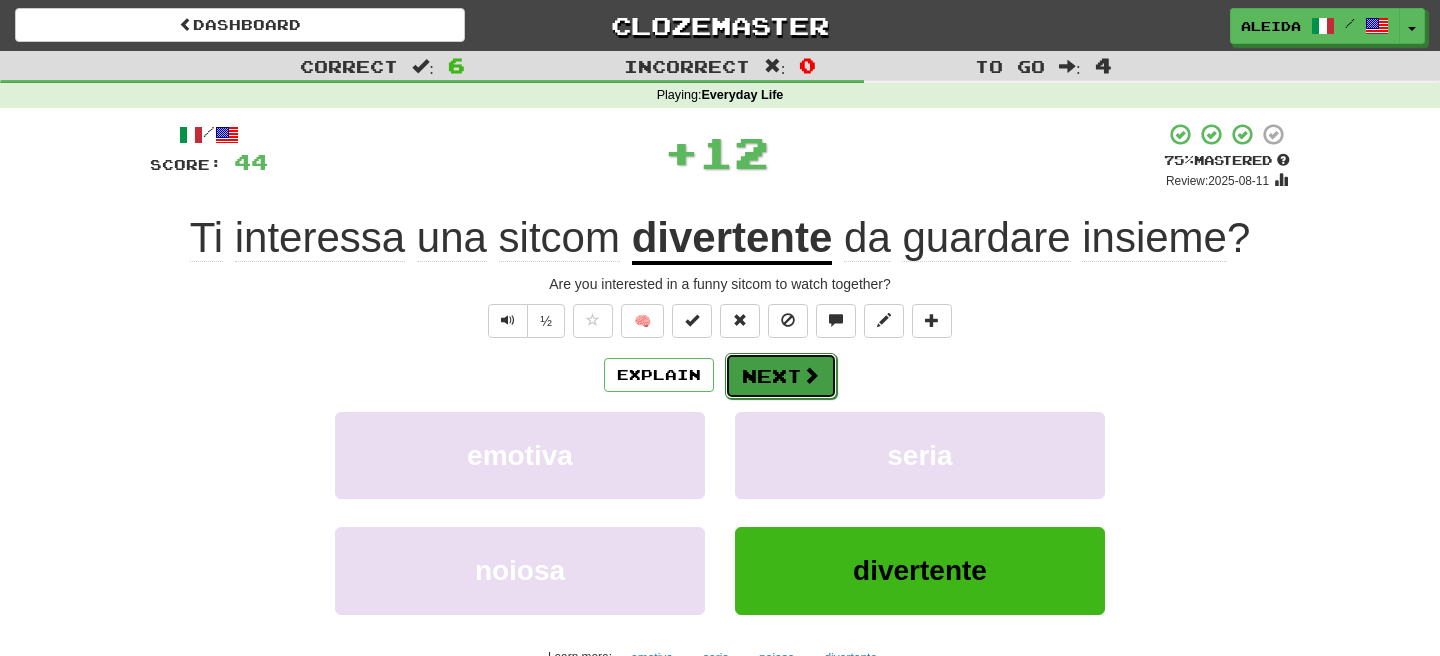 click on "Next" at bounding box center (781, 376) 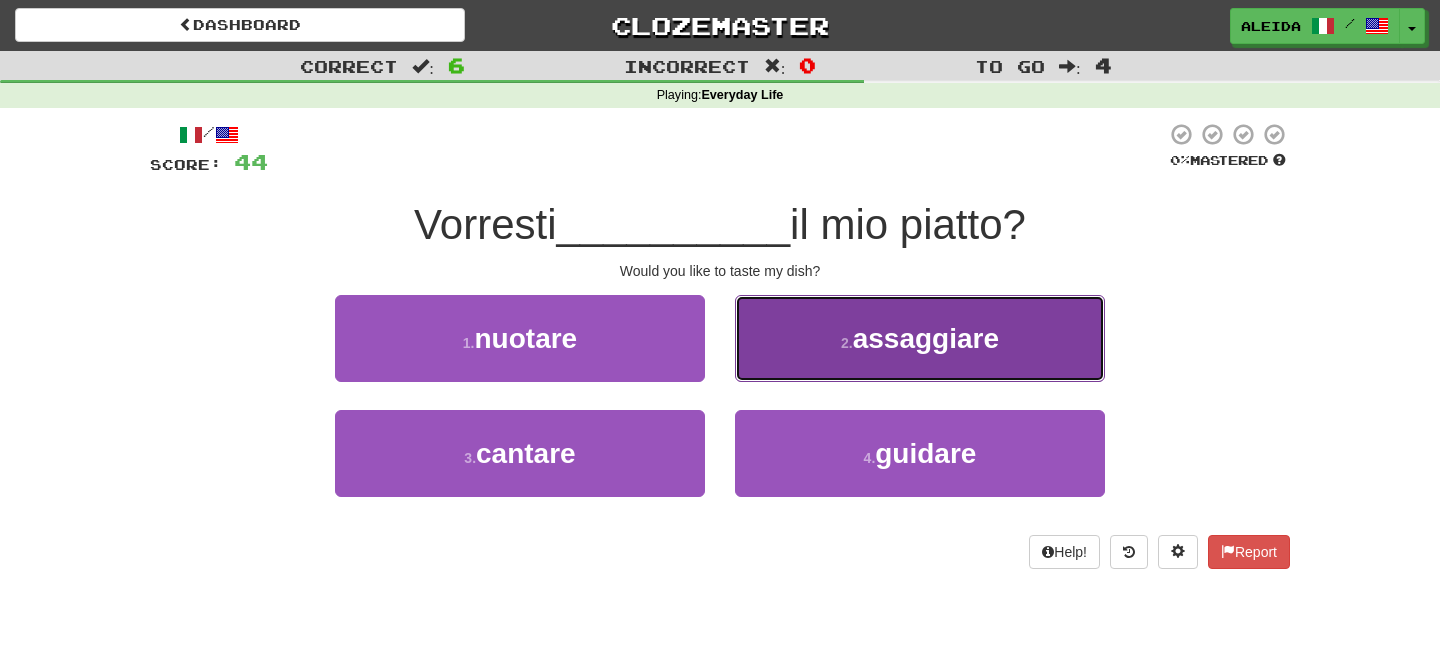 click on "2 . assaggiare" at bounding box center [920, 338] 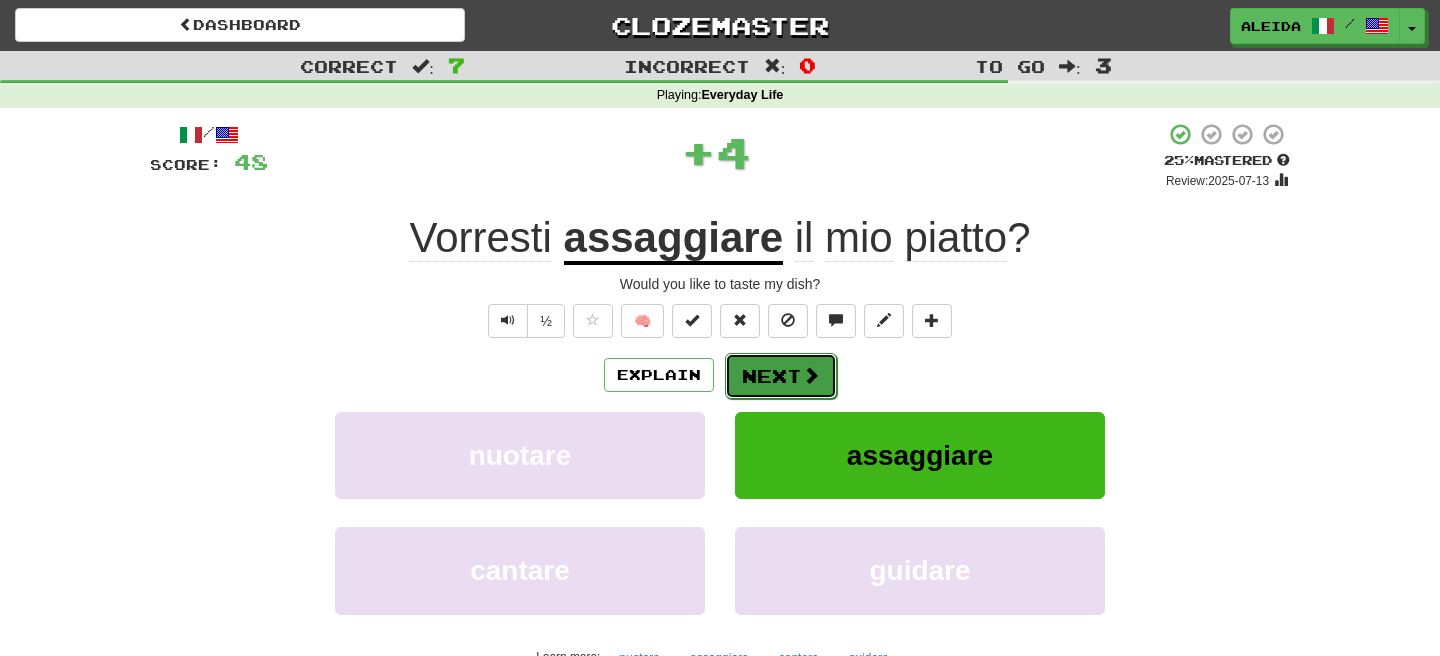 click on "Next" at bounding box center [781, 376] 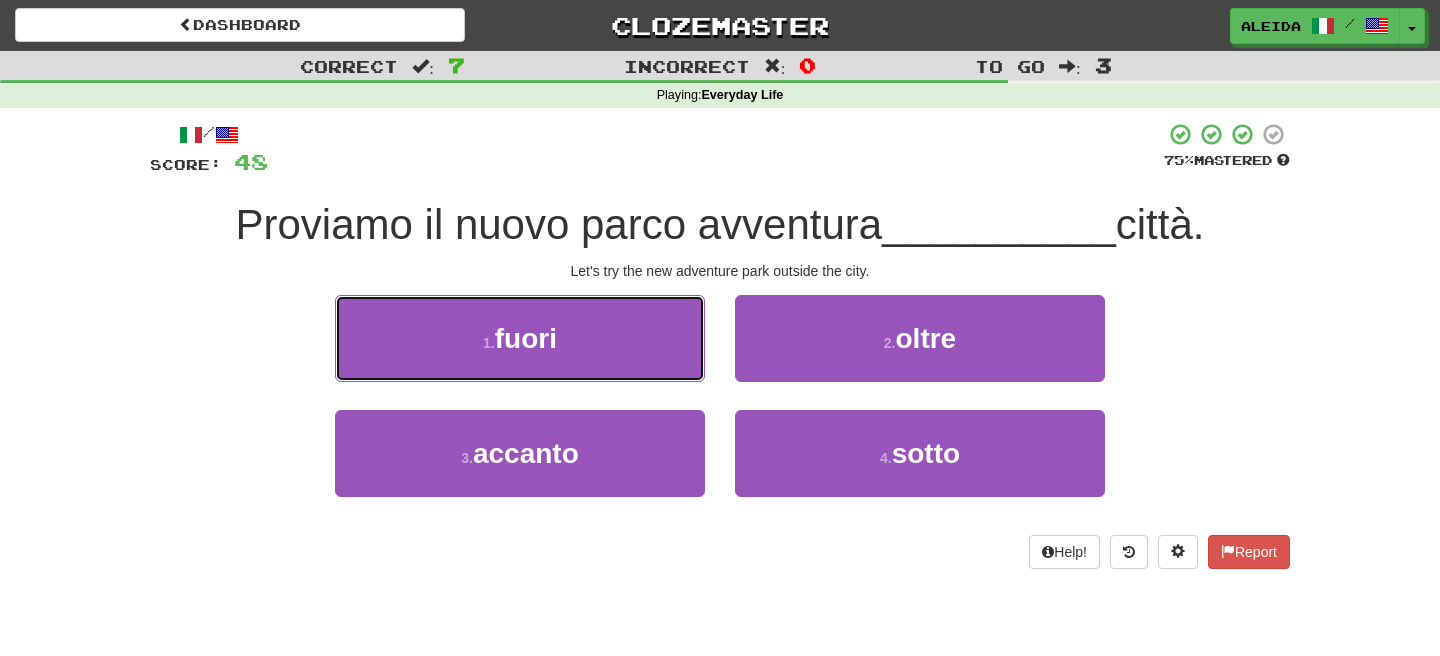 click on "1 . fuori" at bounding box center [520, 338] 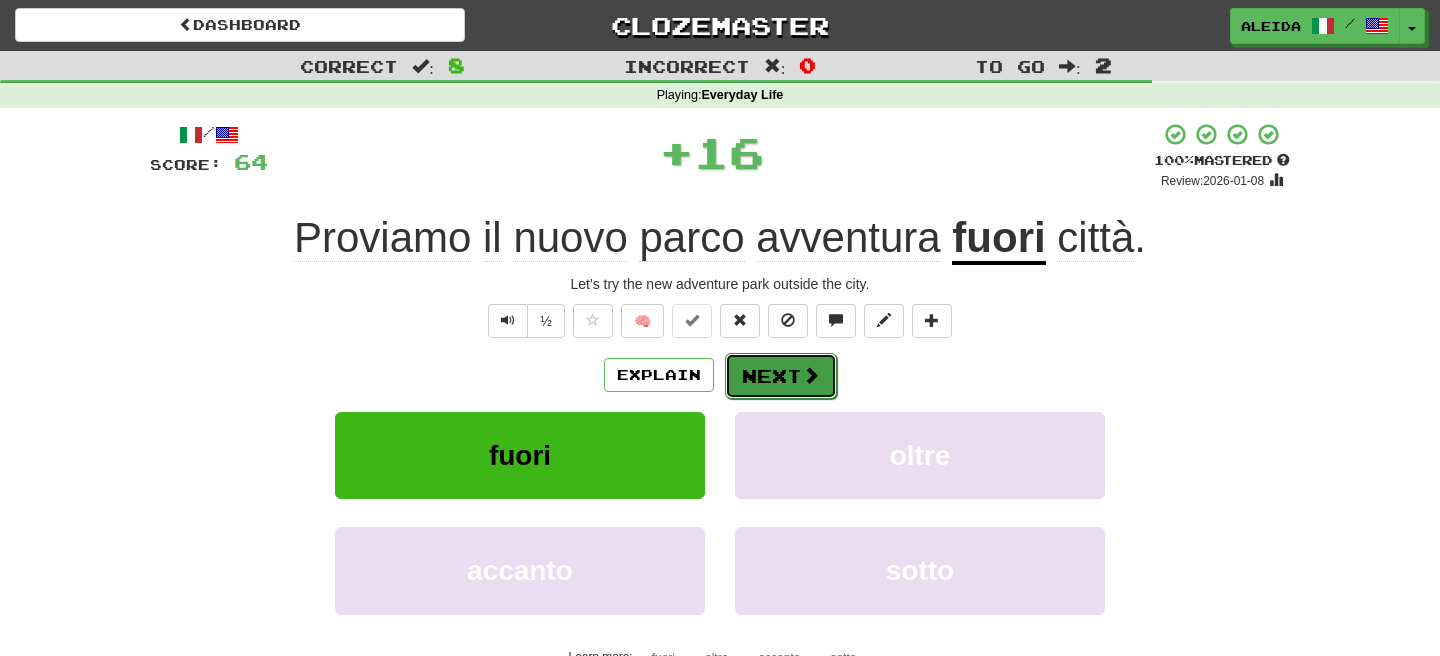 click on "Next" at bounding box center (781, 376) 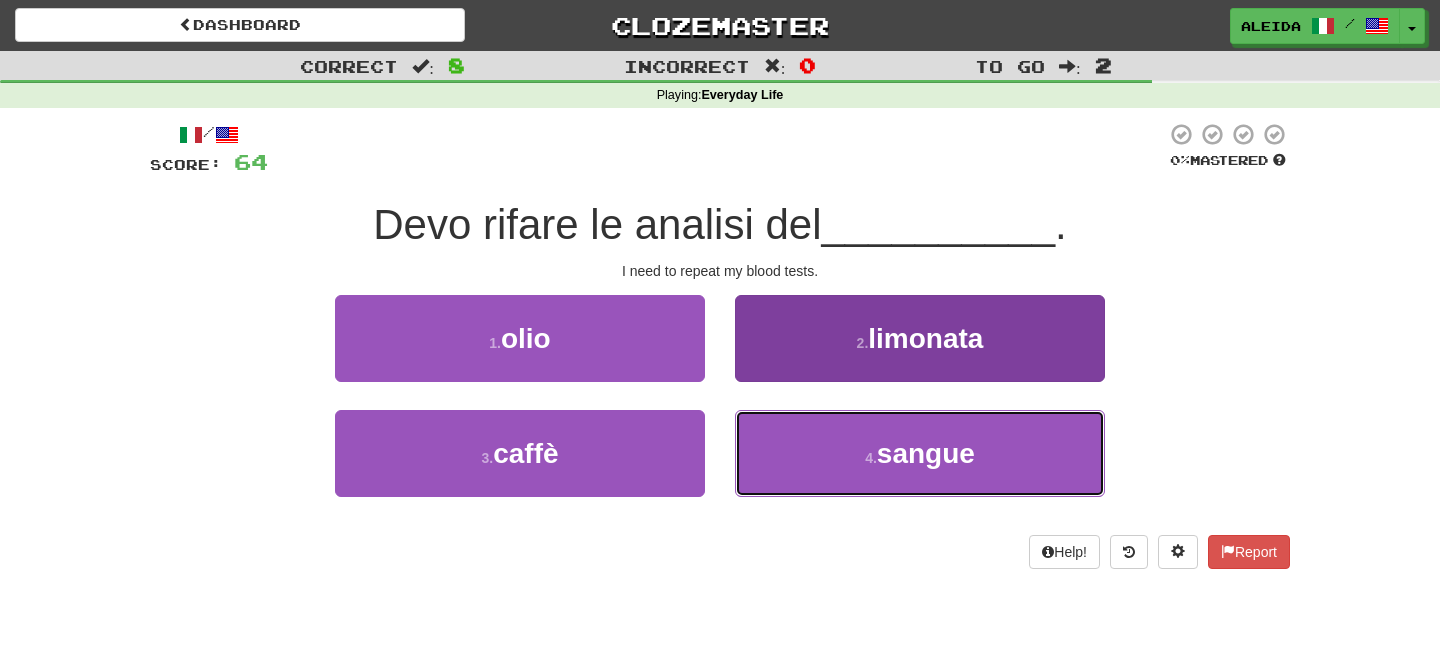 drag, startPoint x: 828, startPoint y: 459, endPoint x: 818, endPoint y: 447, distance: 15.6205 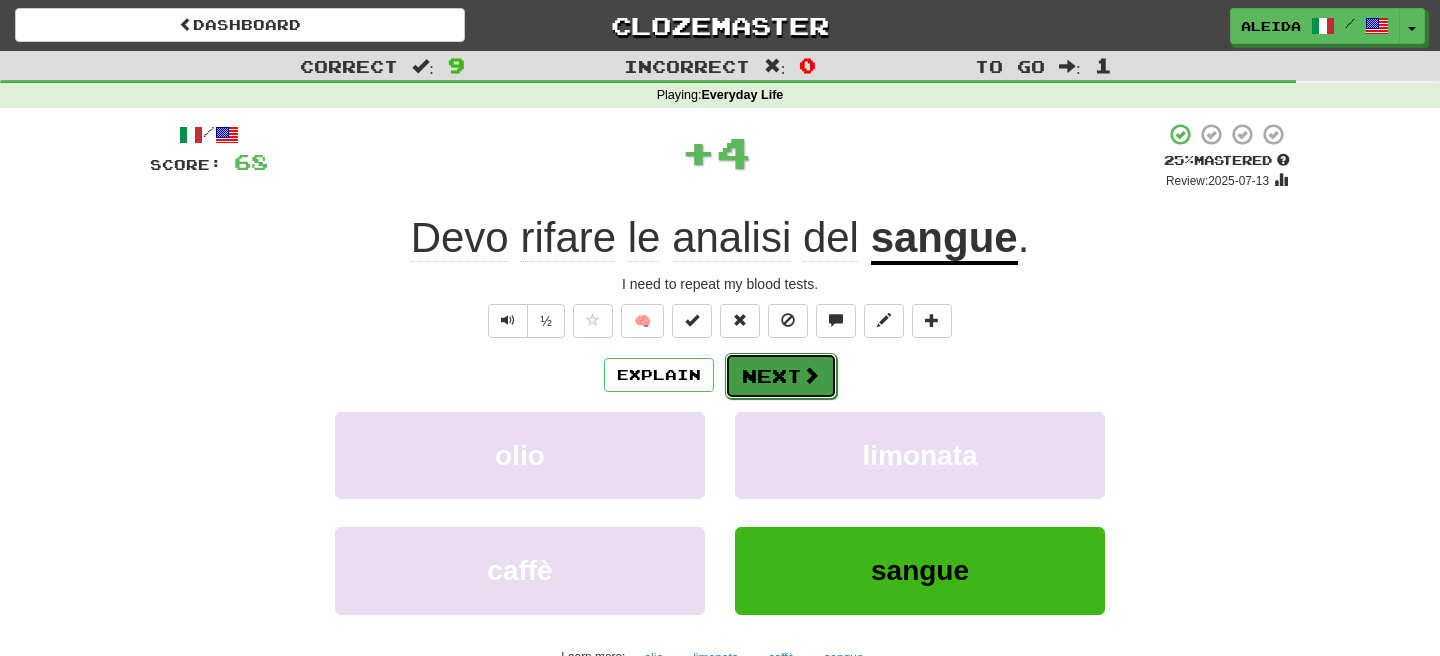 click on "Next" at bounding box center (781, 376) 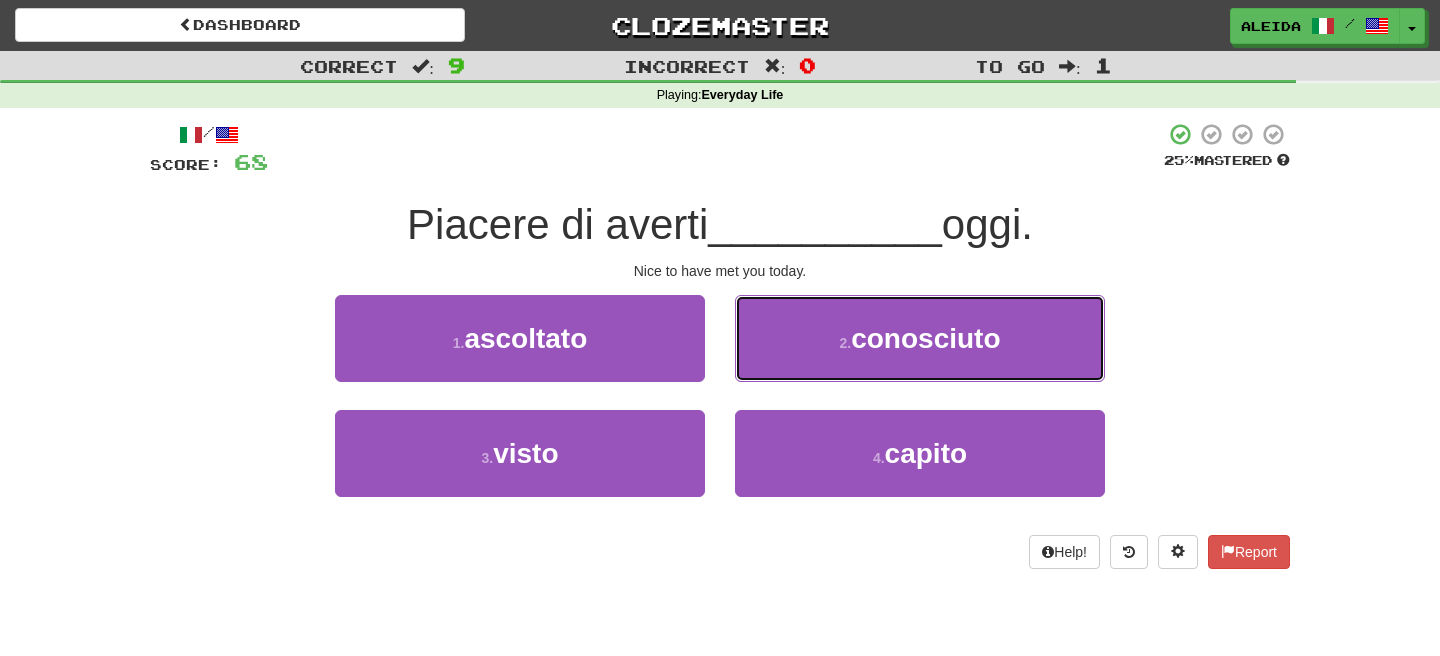 click on "2 ." at bounding box center (845, 343) 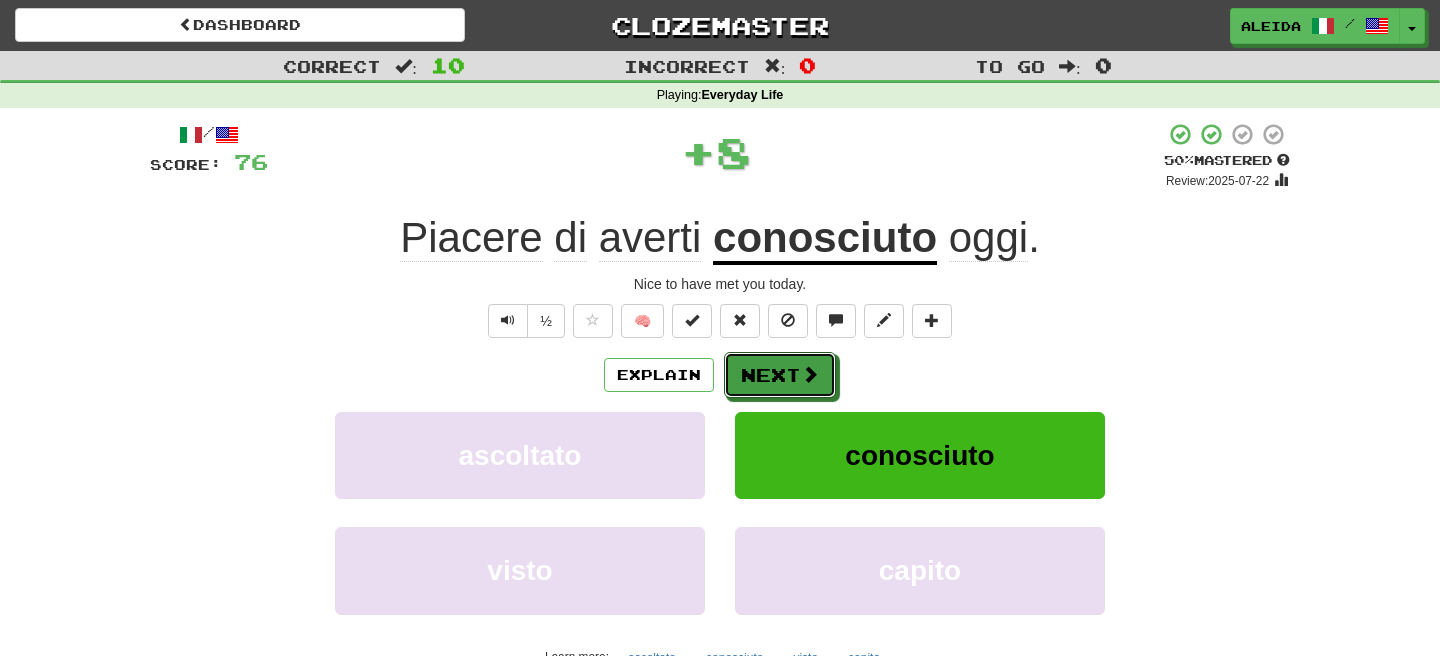 click on "Next" at bounding box center [780, 375] 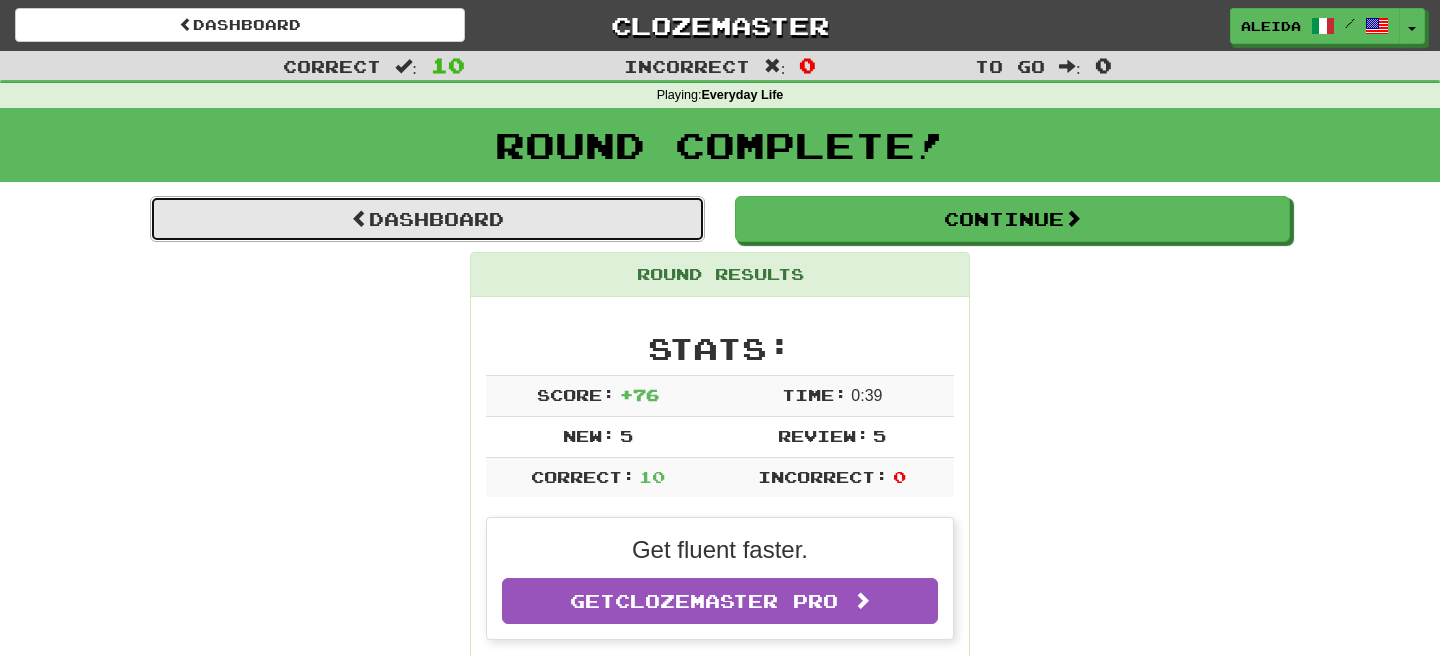 click on "Dashboard" at bounding box center [427, 219] 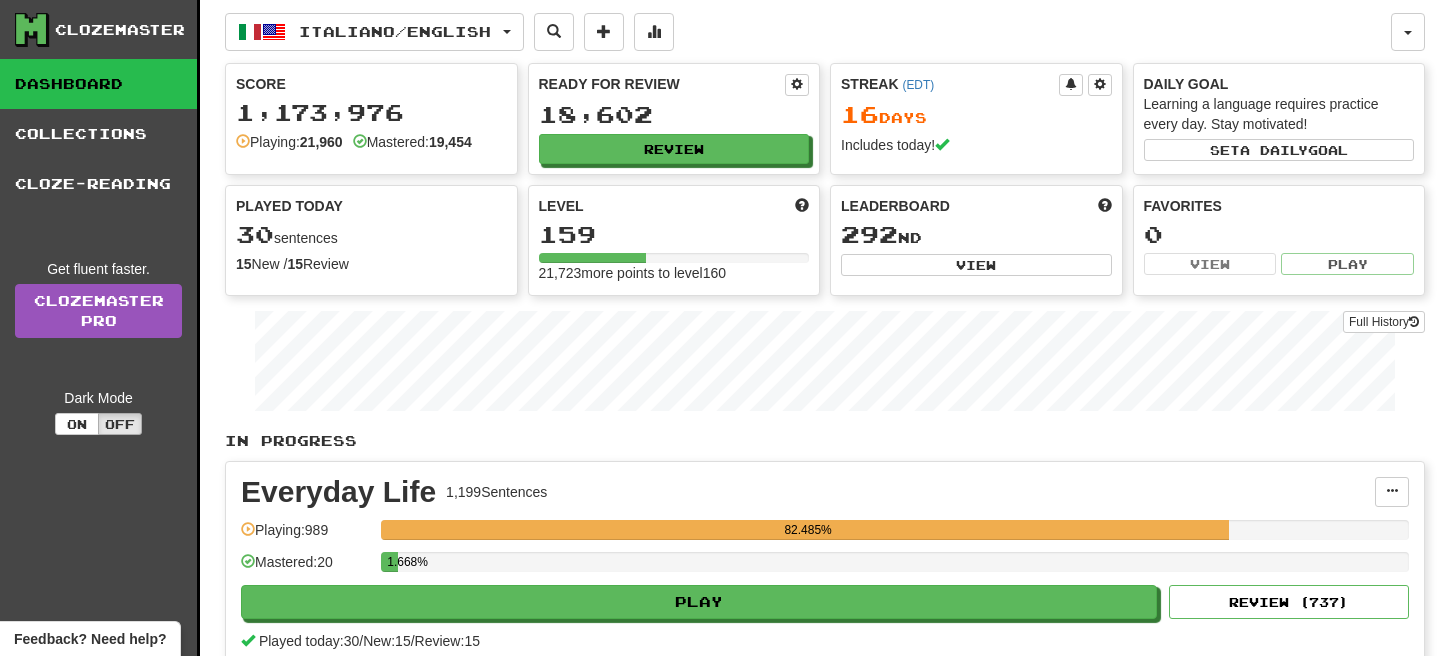 scroll, scrollTop: 0, scrollLeft: 0, axis: both 